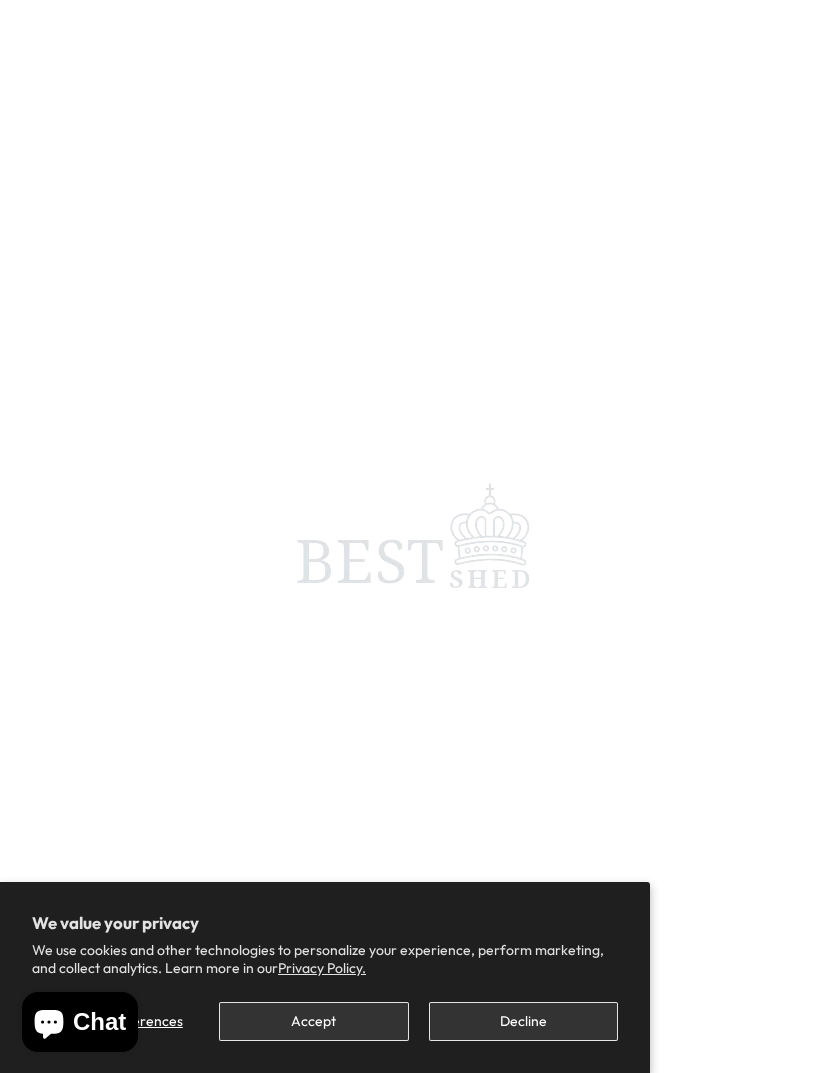 scroll, scrollTop: 0, scrollLeft: 0, axis: both 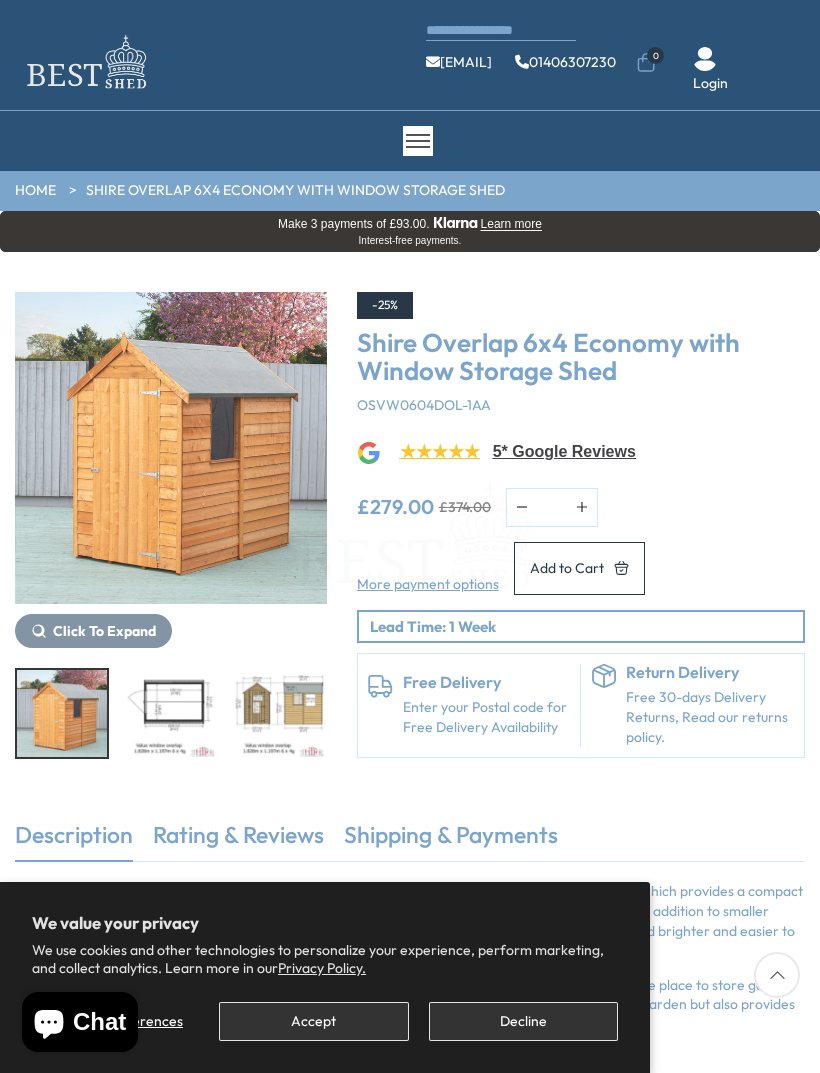 click on "Accept" at bounding box center (313, 1021) 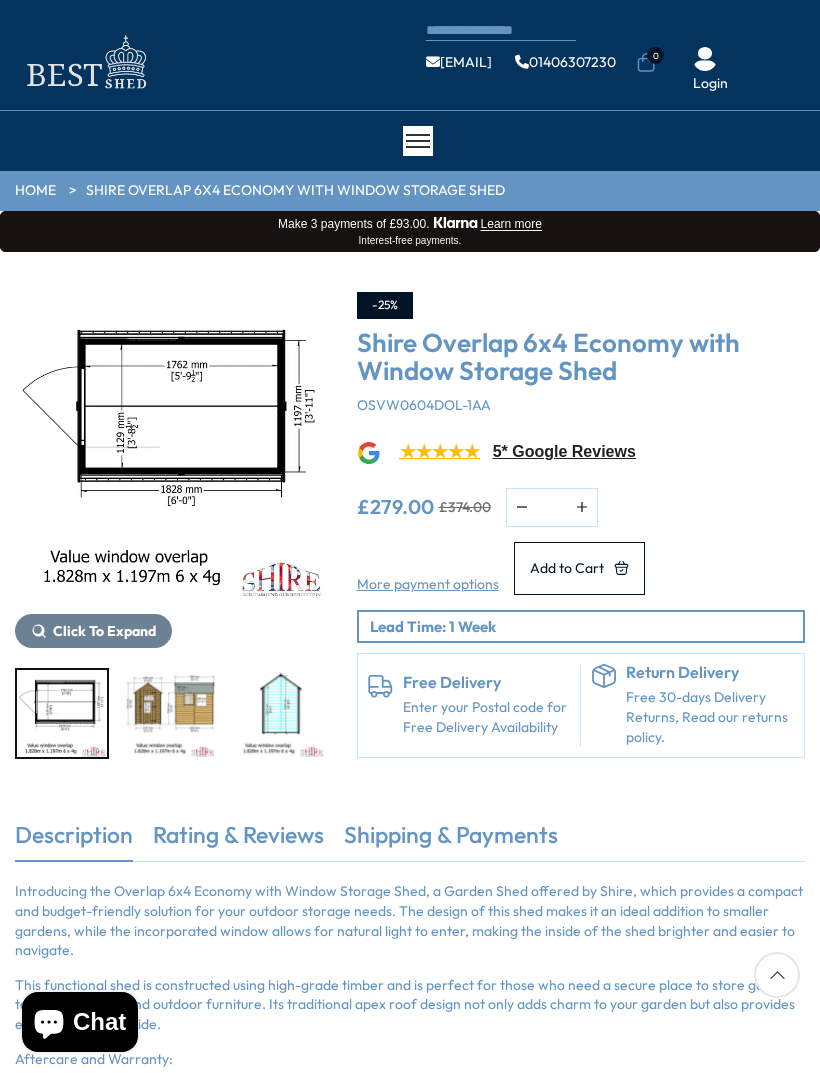 click at bounding box center [171, 713] 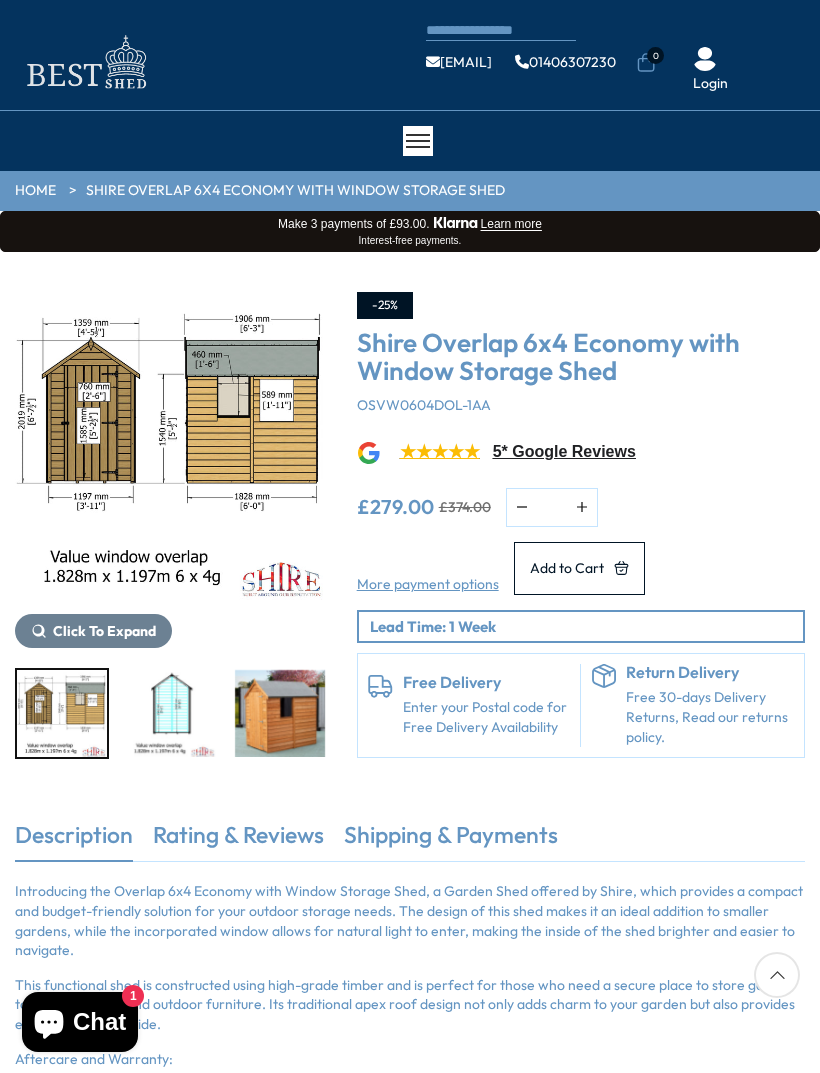 click at bounding box center [171, 713] 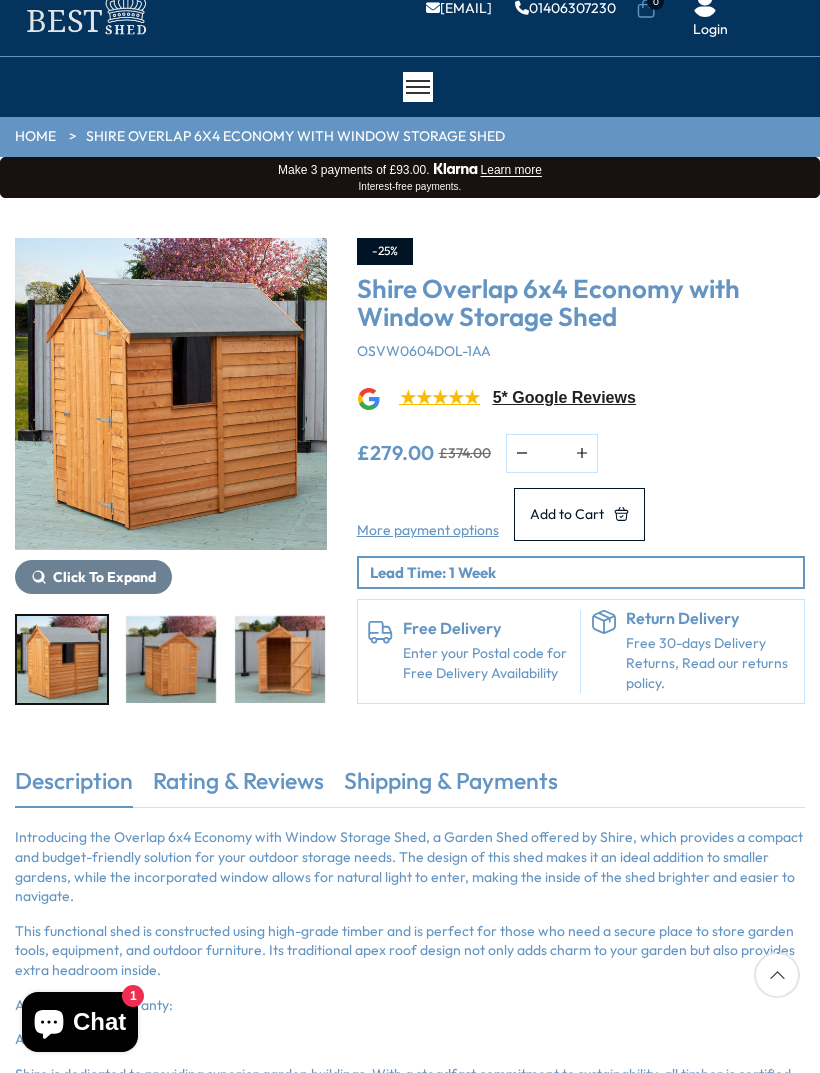 scroll, scrollTop: 0, scrollLeft: 0, axis: both 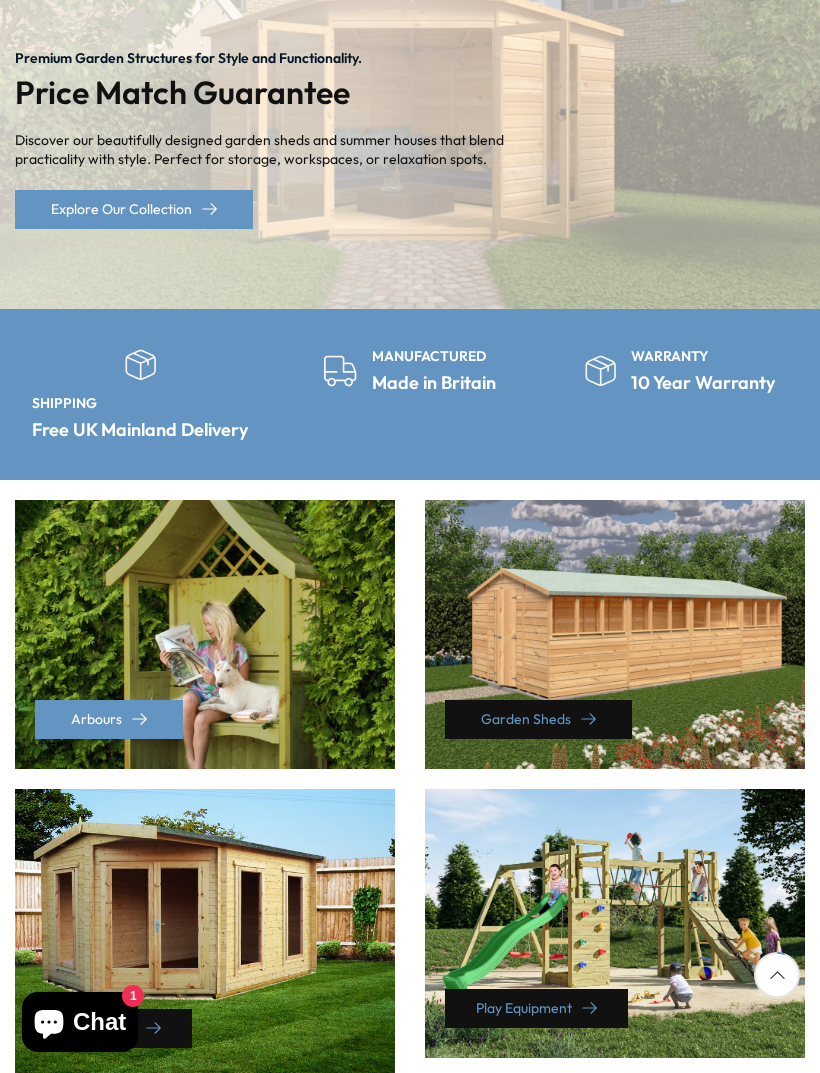 click 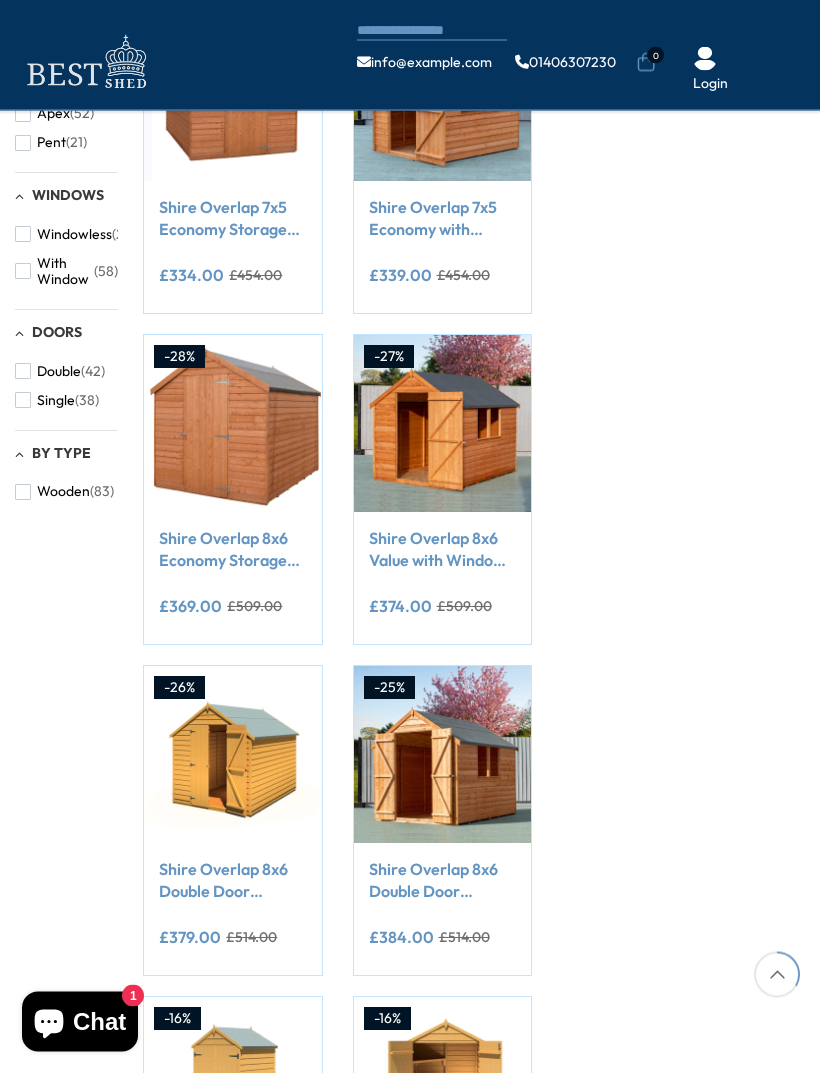 scroll, scrollTop: 701, scrollLeft: 0, axis: vertical 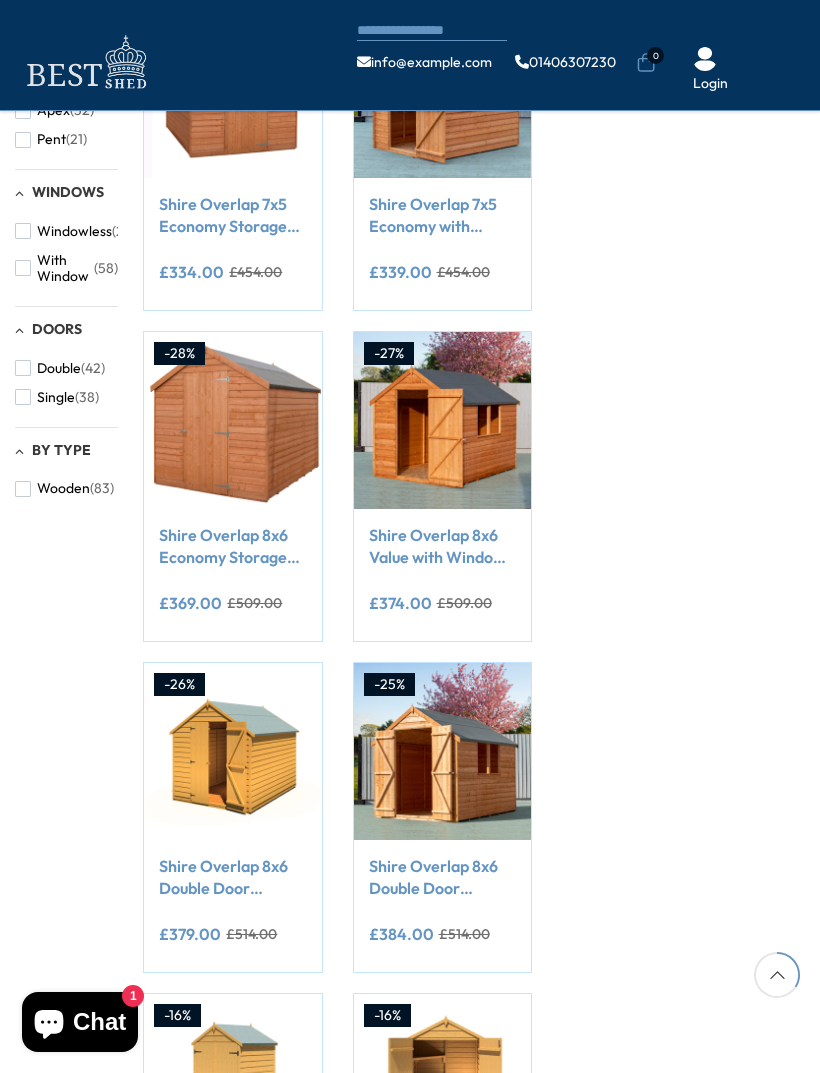 click on "Shire Overlap 8x6 Value with Window Storage Shed" at bounding box center (442, 546) 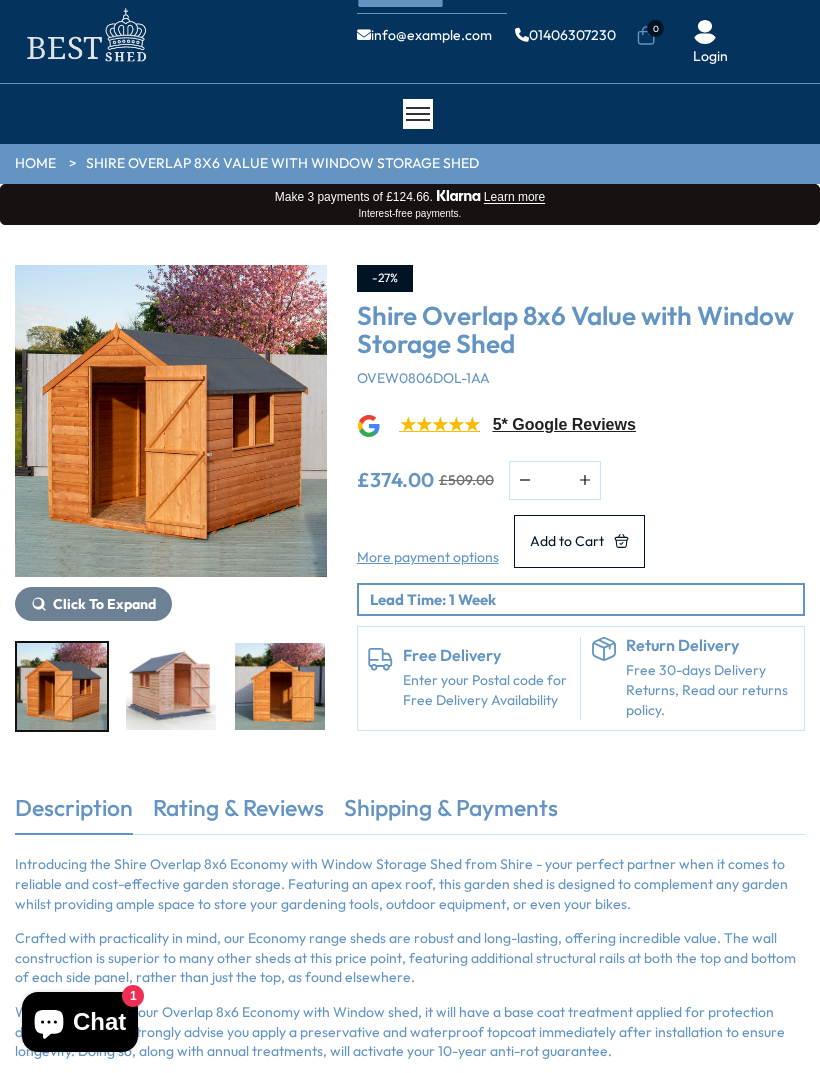 scroll, scrollTop: 0, scrollLeft: 0, axis: both 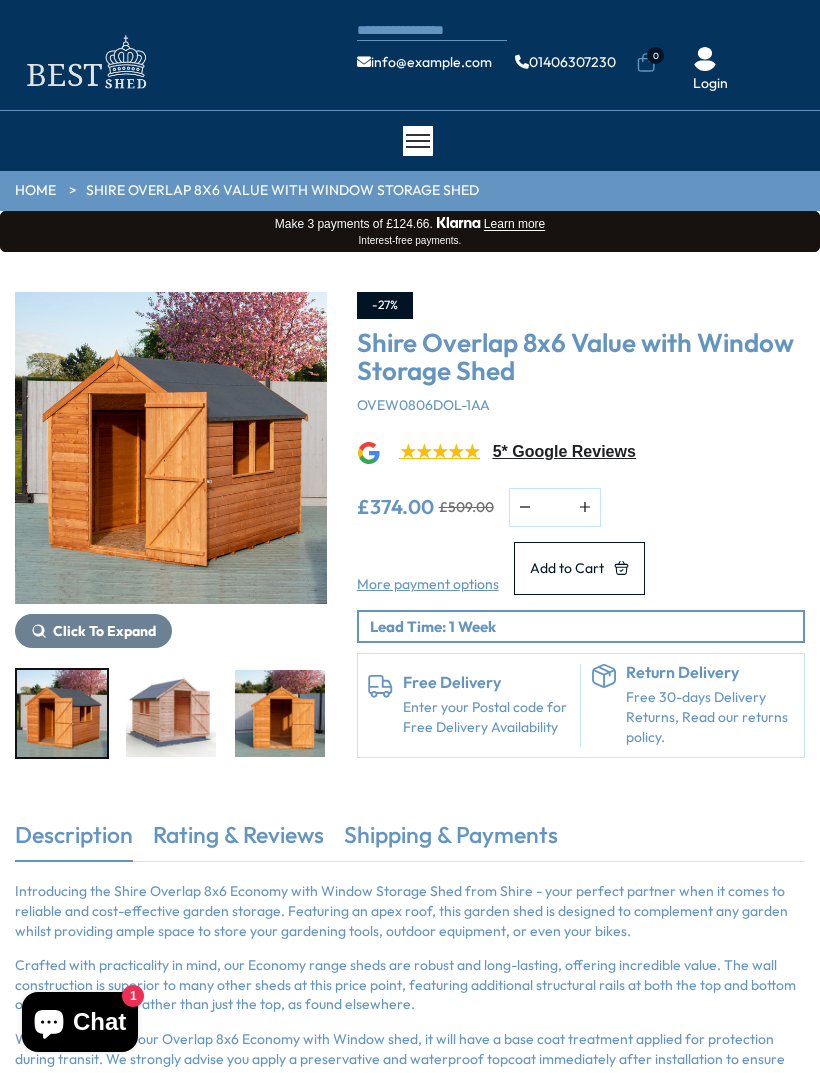 click at bounding box center (171, 448) 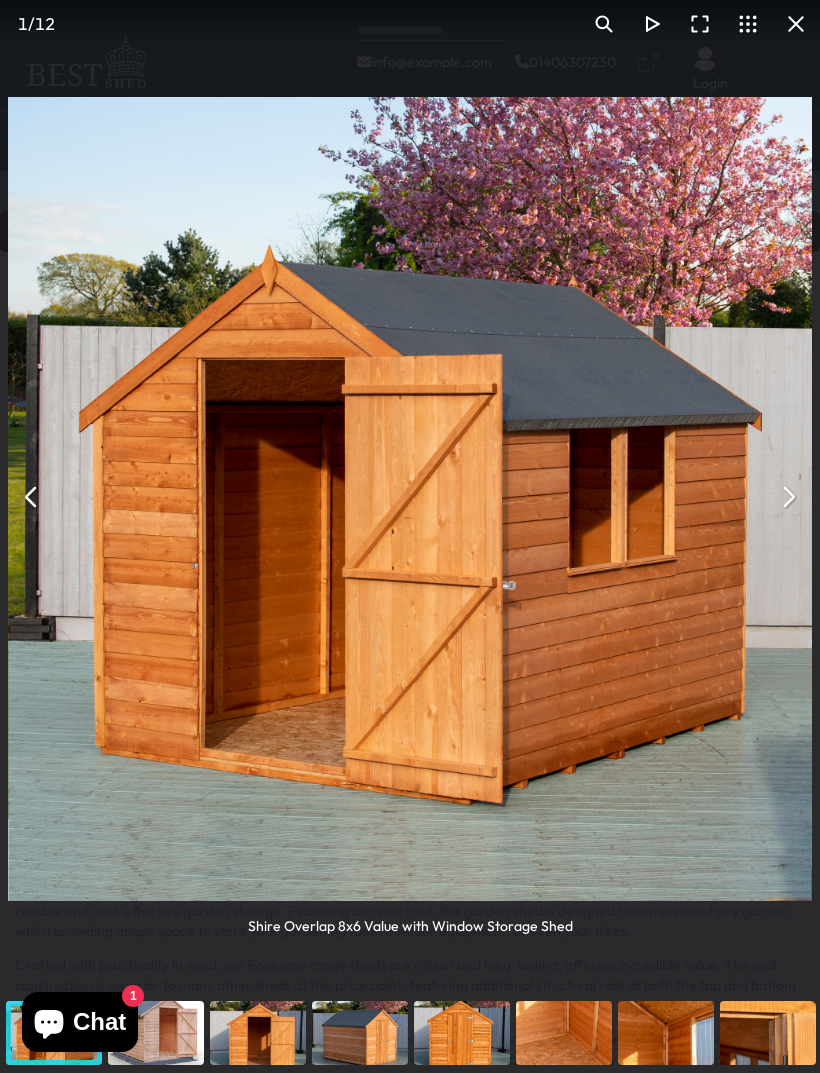 click at bounding box center [788, 497] 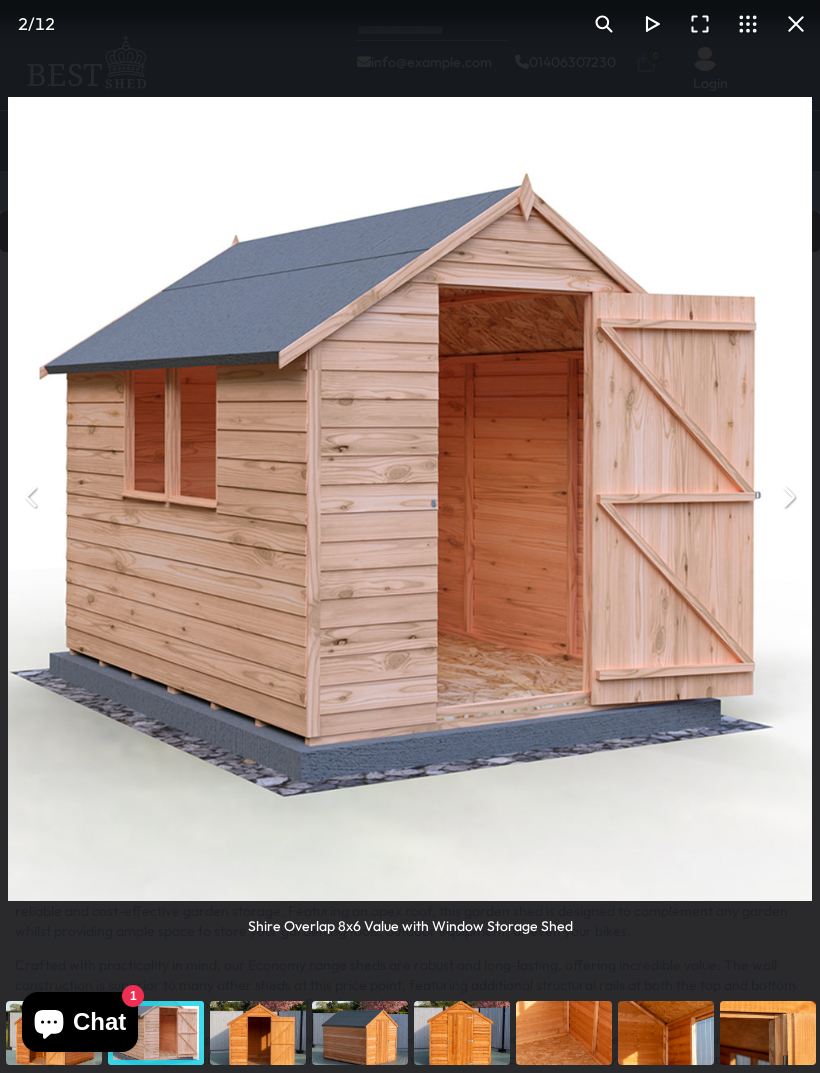 click at bounding box center [788, 497] 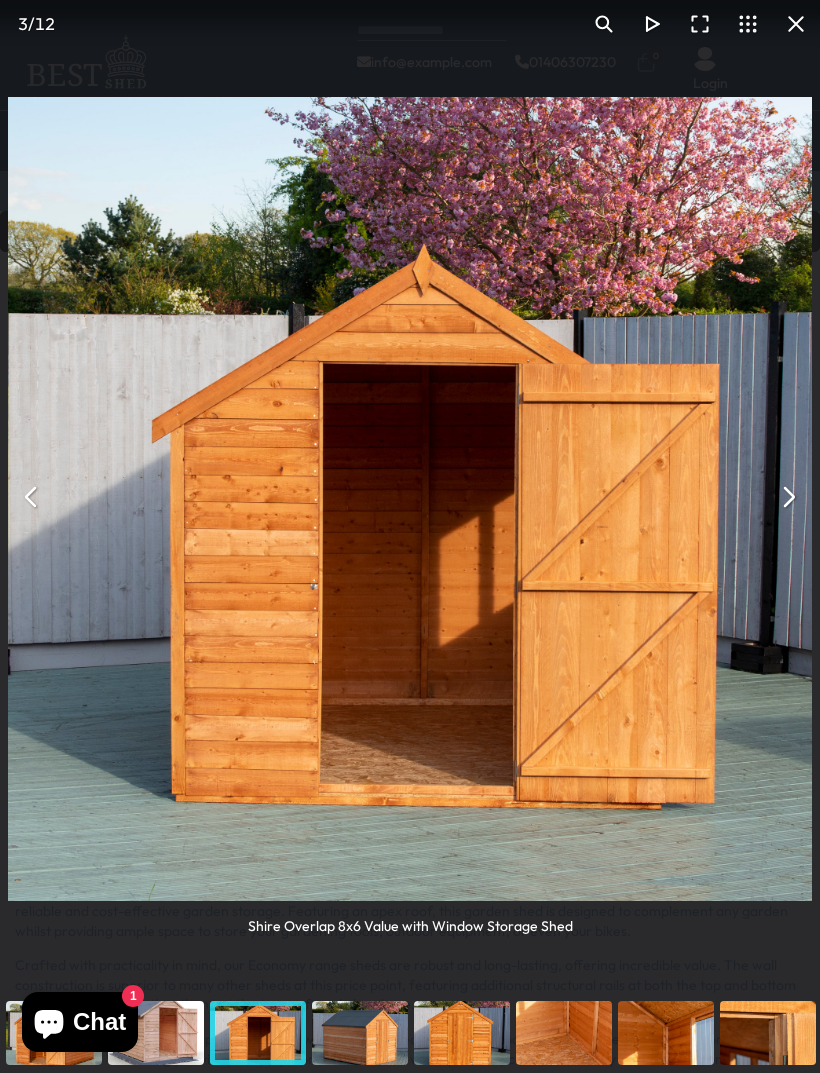 click at bounding box center [32, 497] 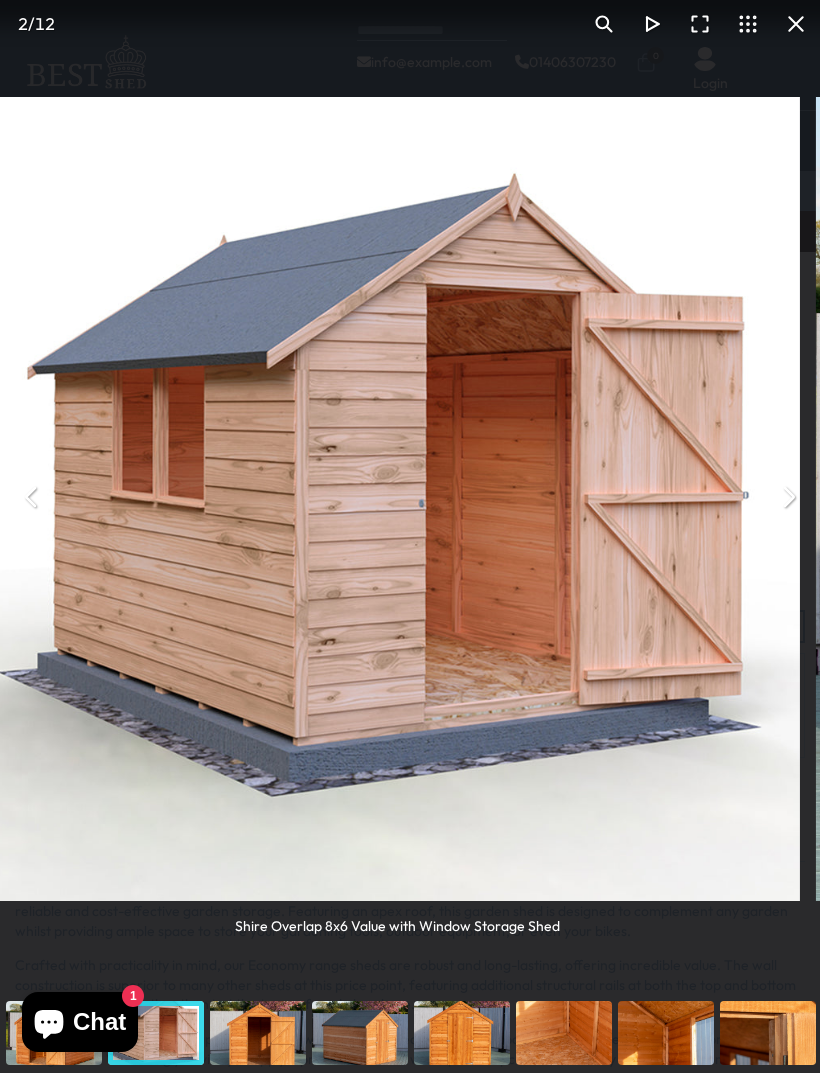 click at bounding box center [398, 499] 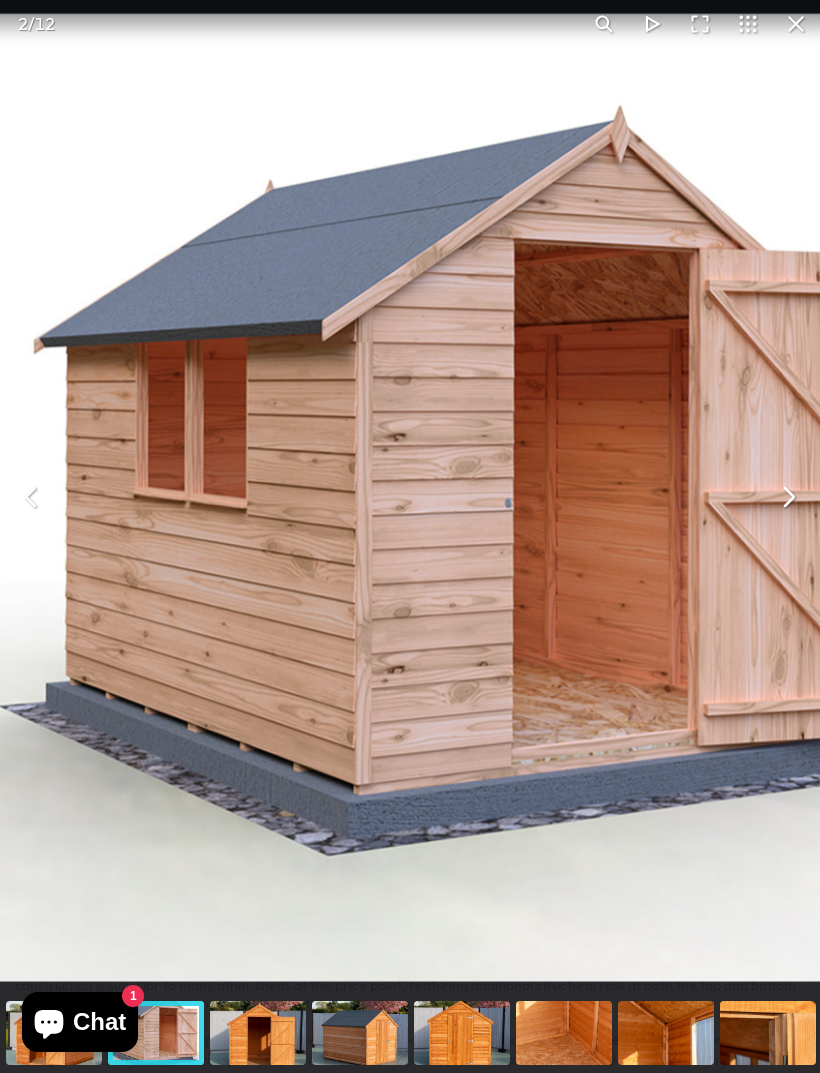 click at bounding box center [32, 497] 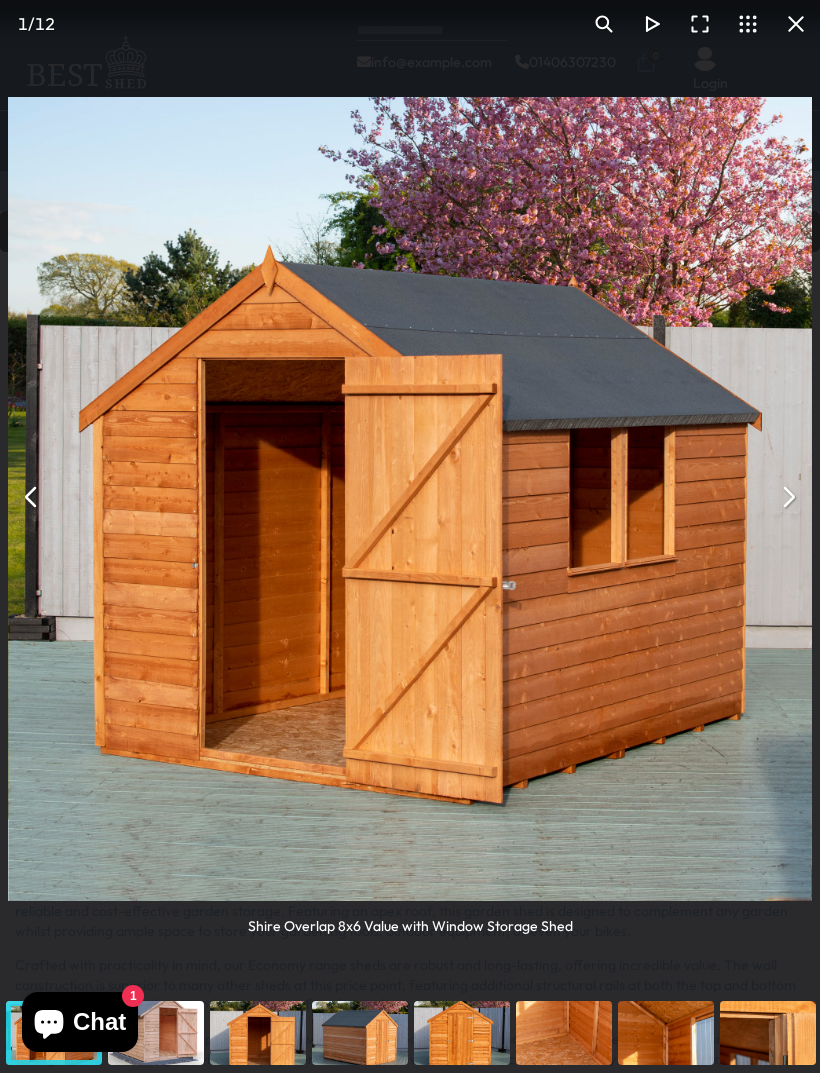 click at bounding box center (788, 497) 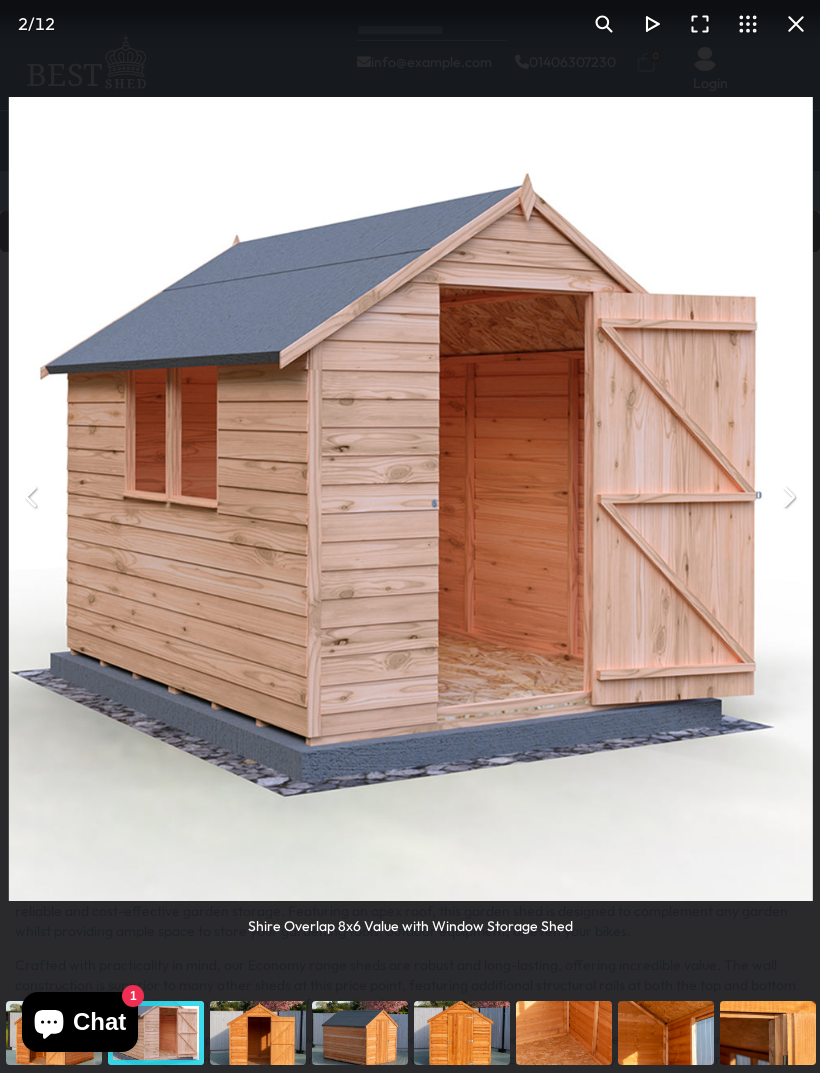 click at bounding box center (788, 497) 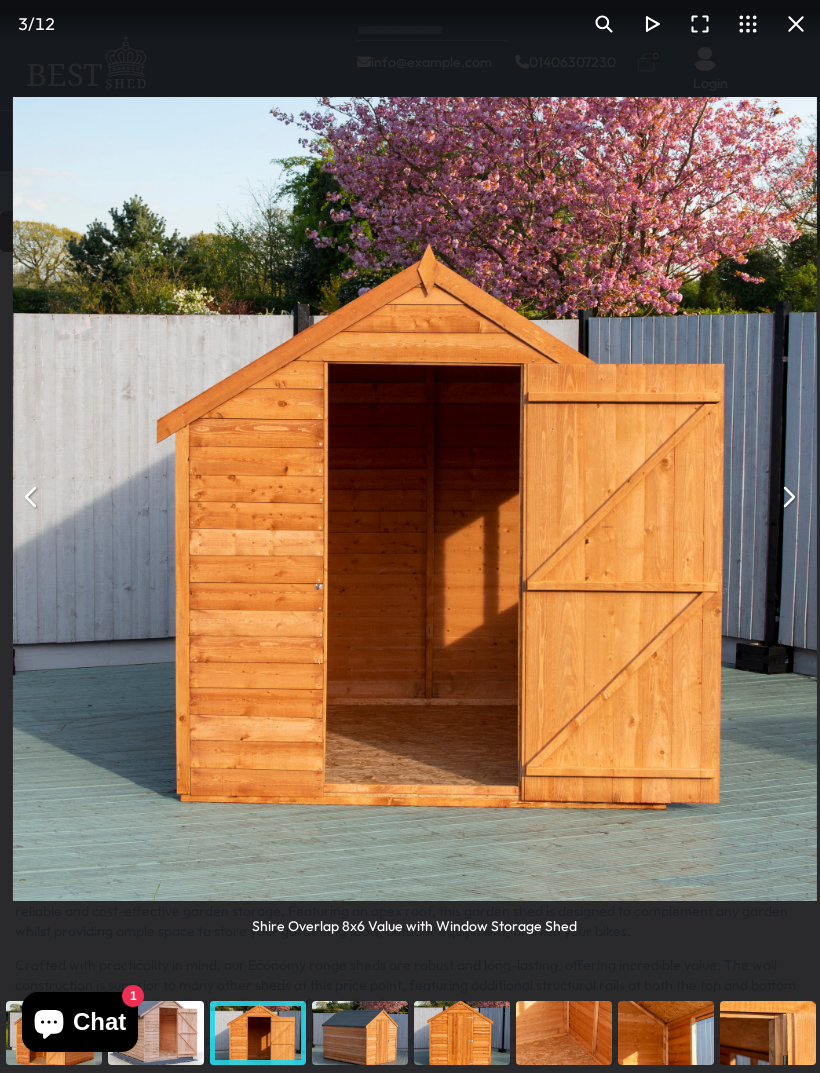 click at bounding box center [788, 497] 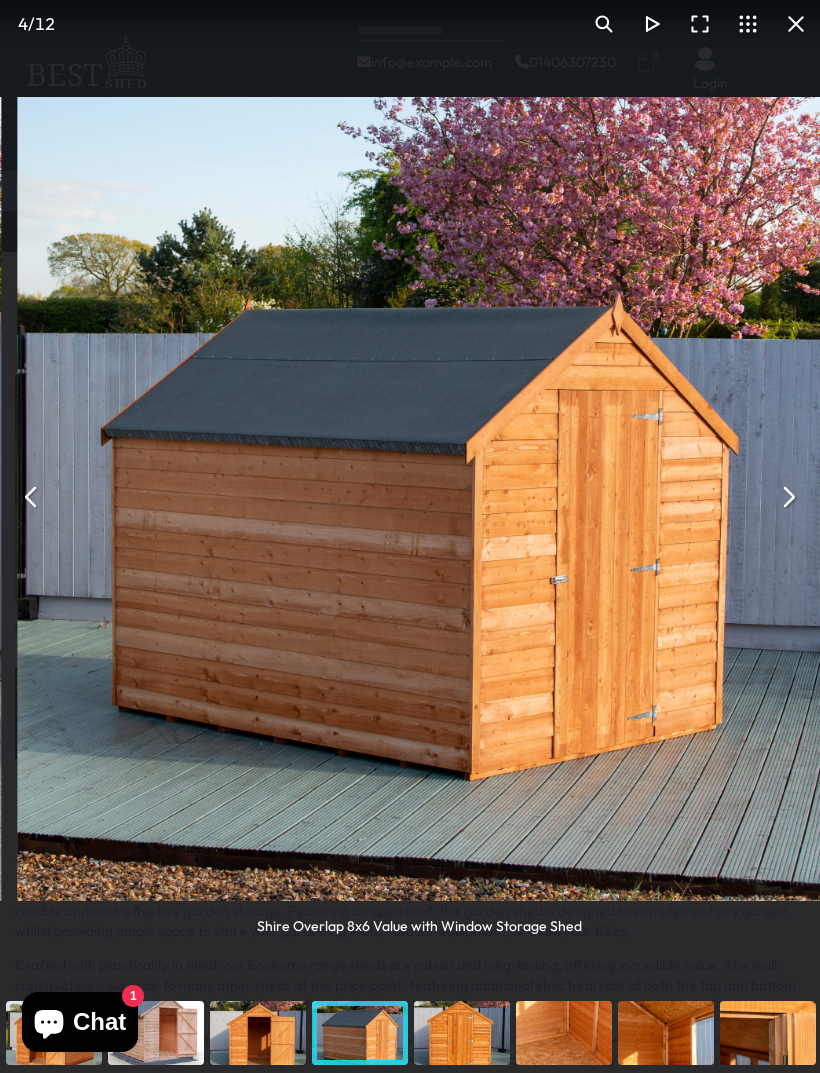 click at bounding box center [788, 497] 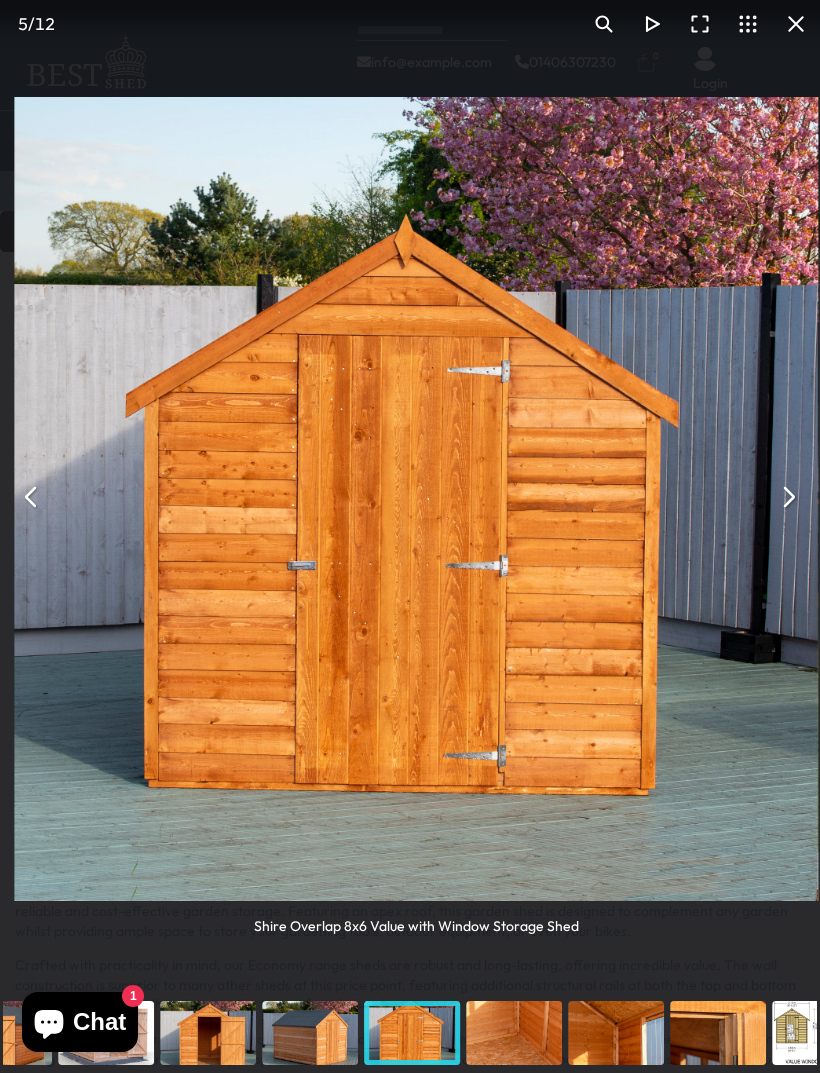 click at bounding box center (788, 497) 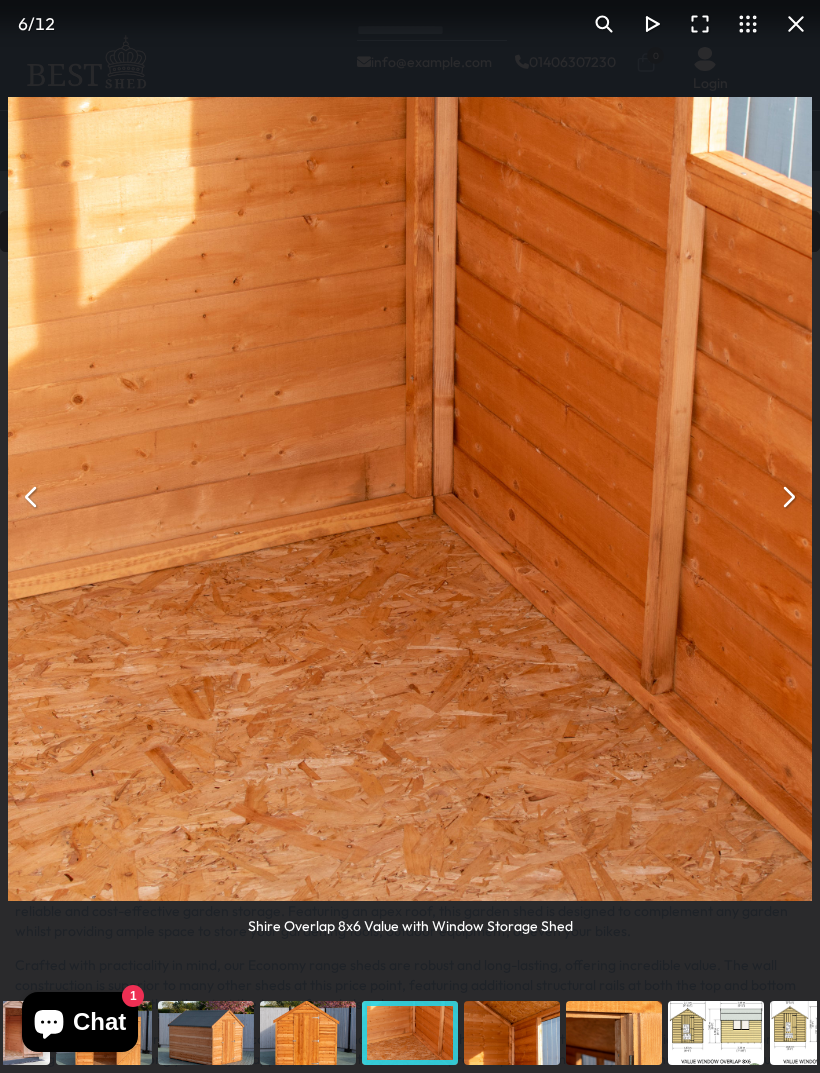 click at bounding box center (788, 497) 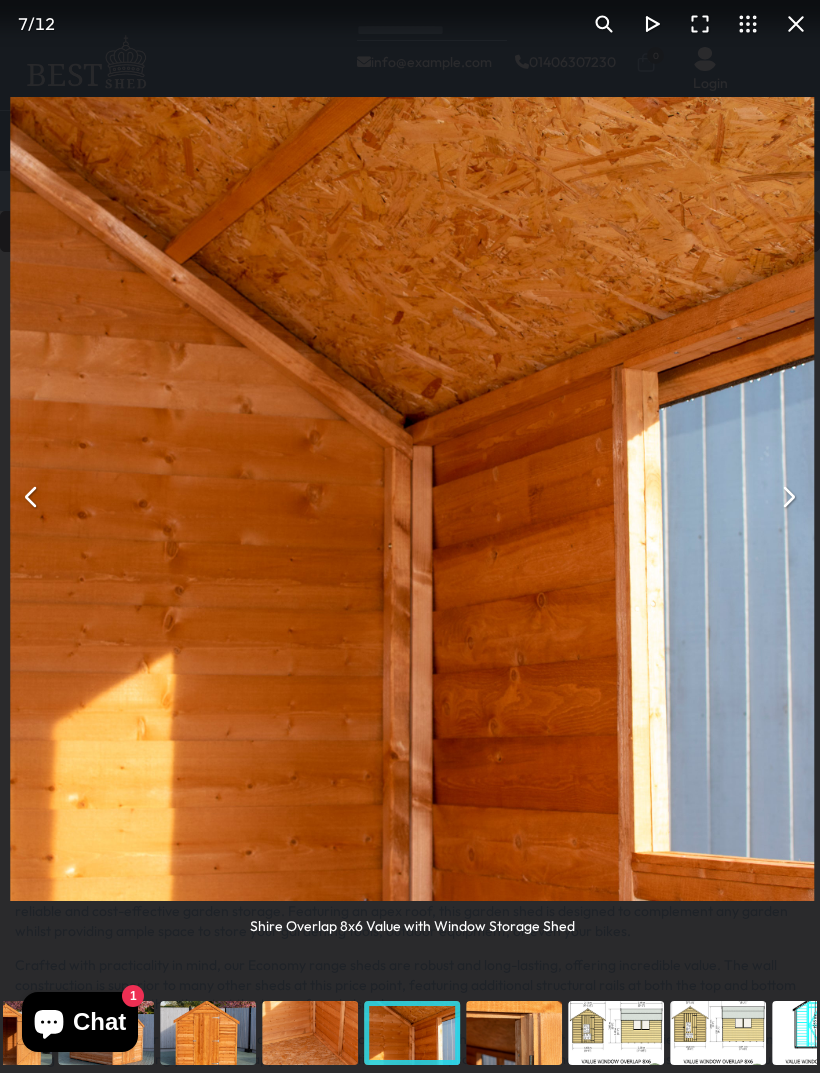 click at bounding box center [788, 497] 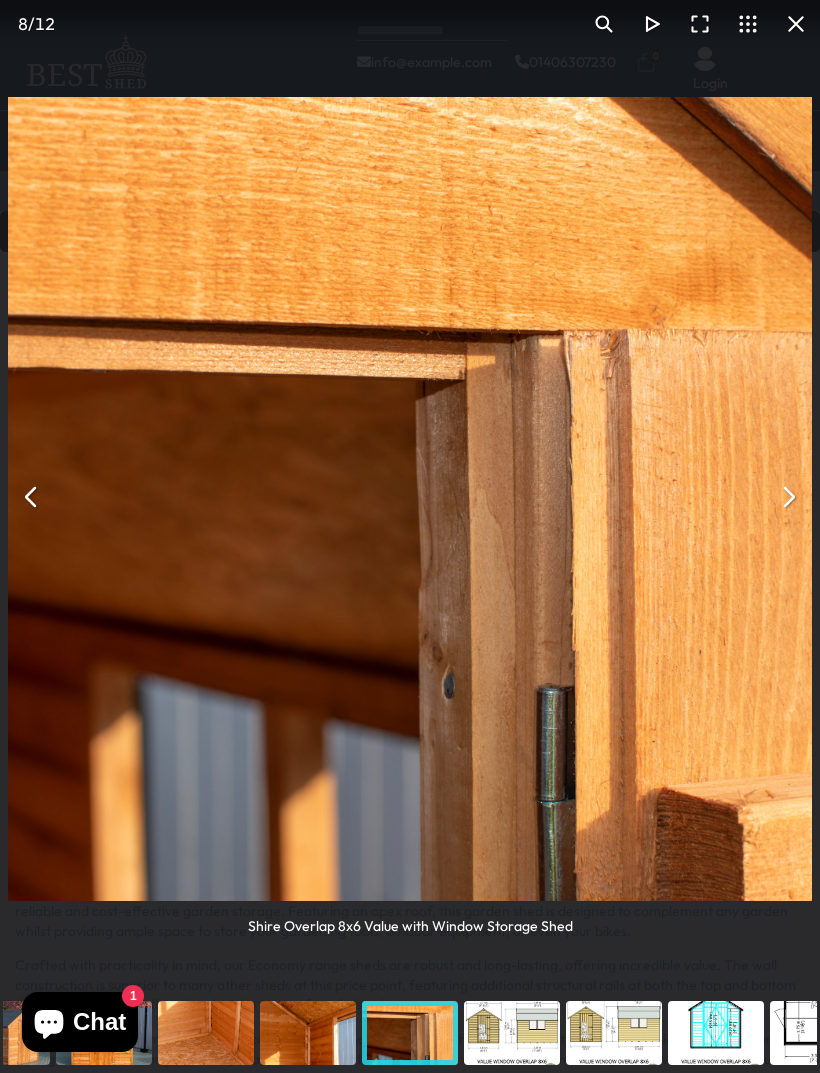 click at bounding box center [788, 497] 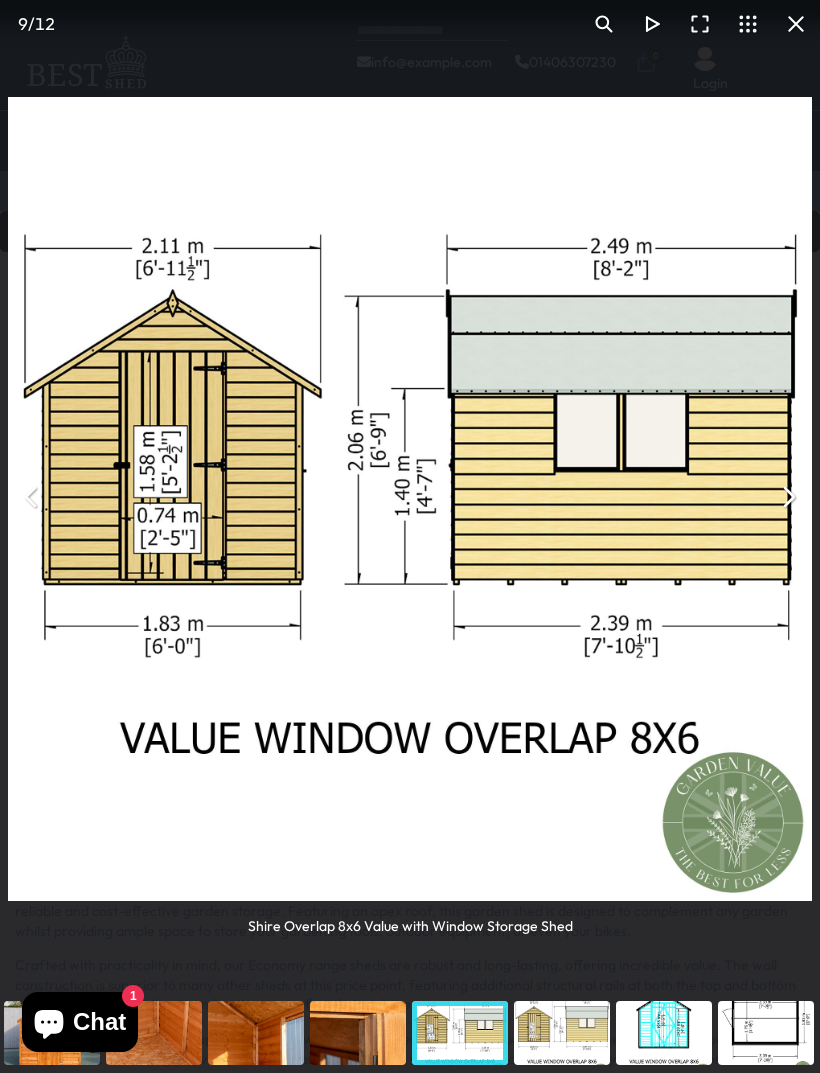 click at bounding box center (796, 24) 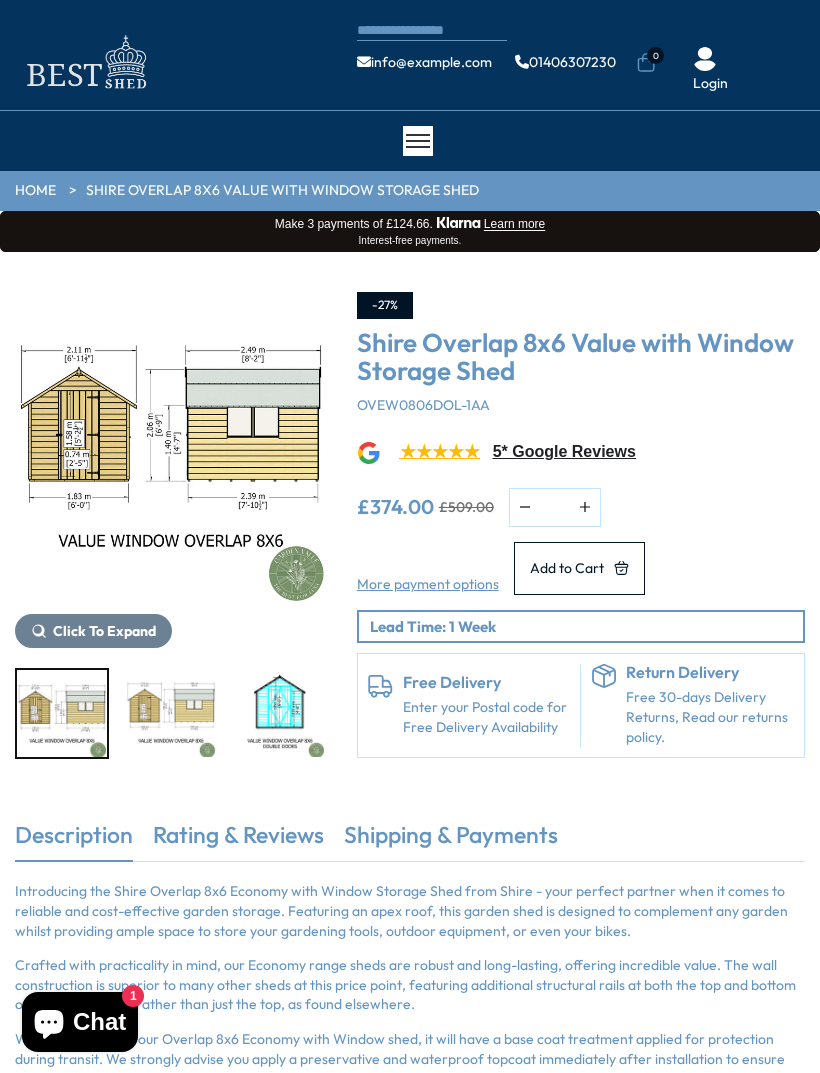 click at bounding box center [171, 448] 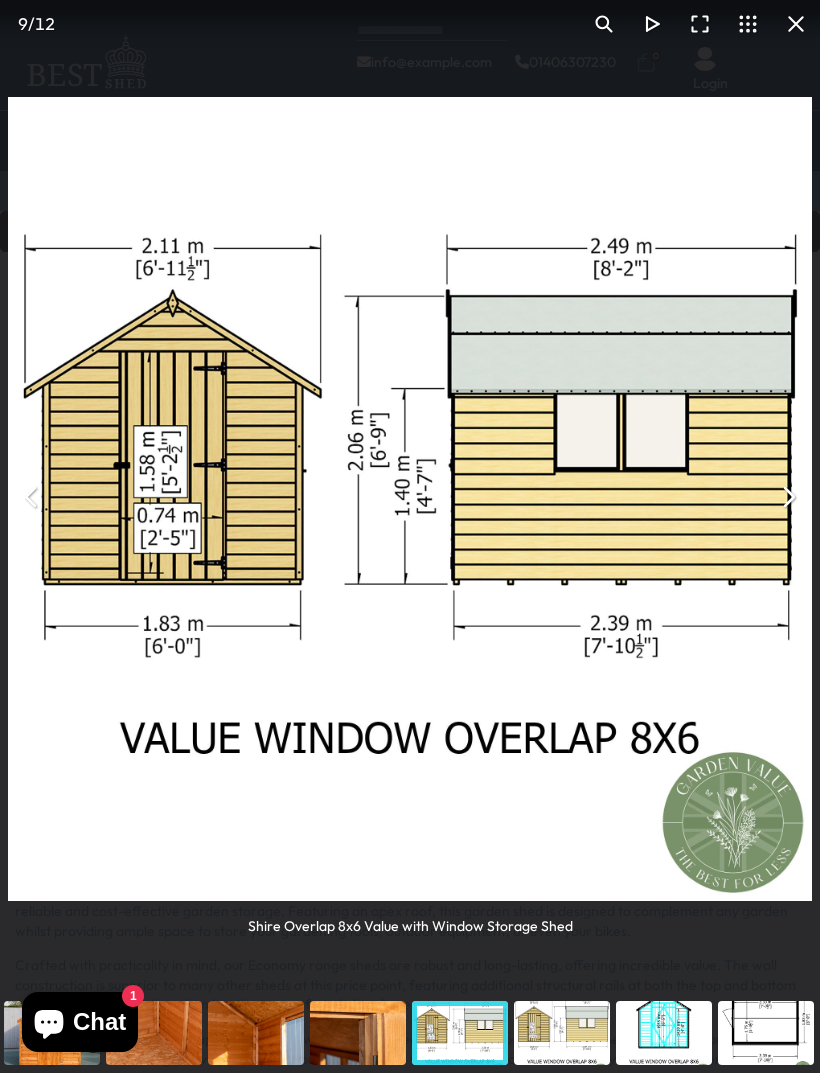 click at bounding box center (788, 497) 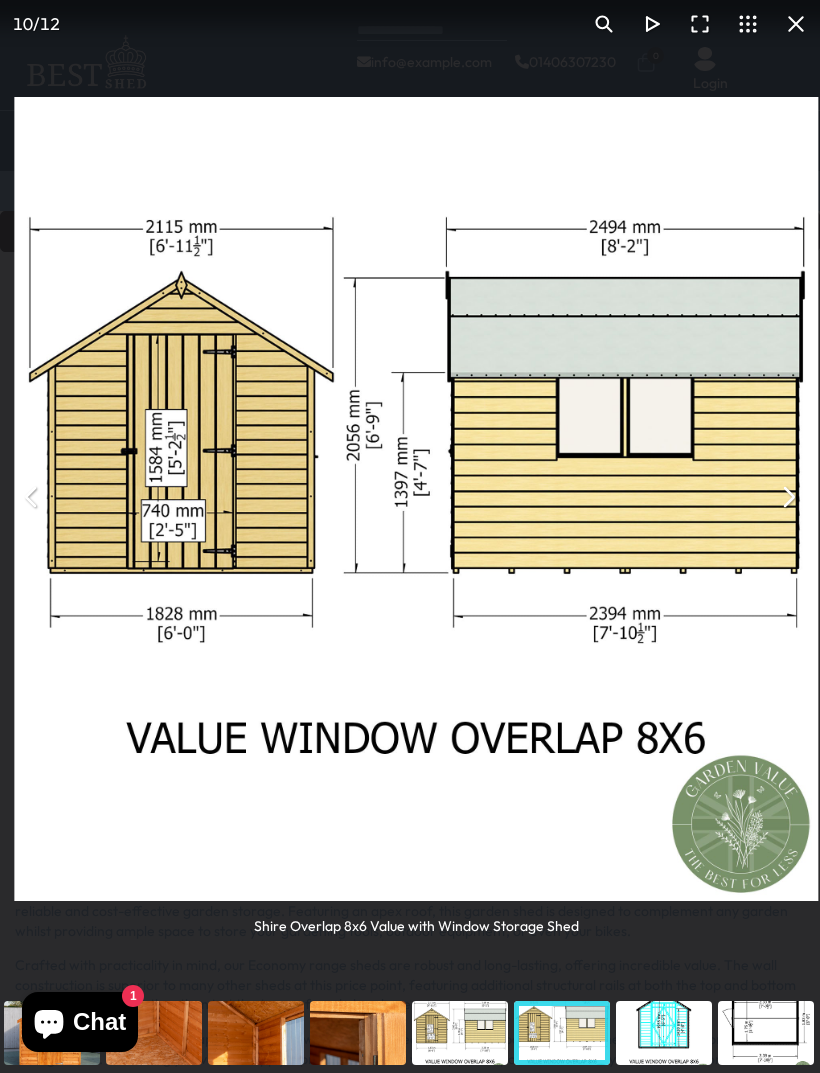 click at bounding box center [788, 497] 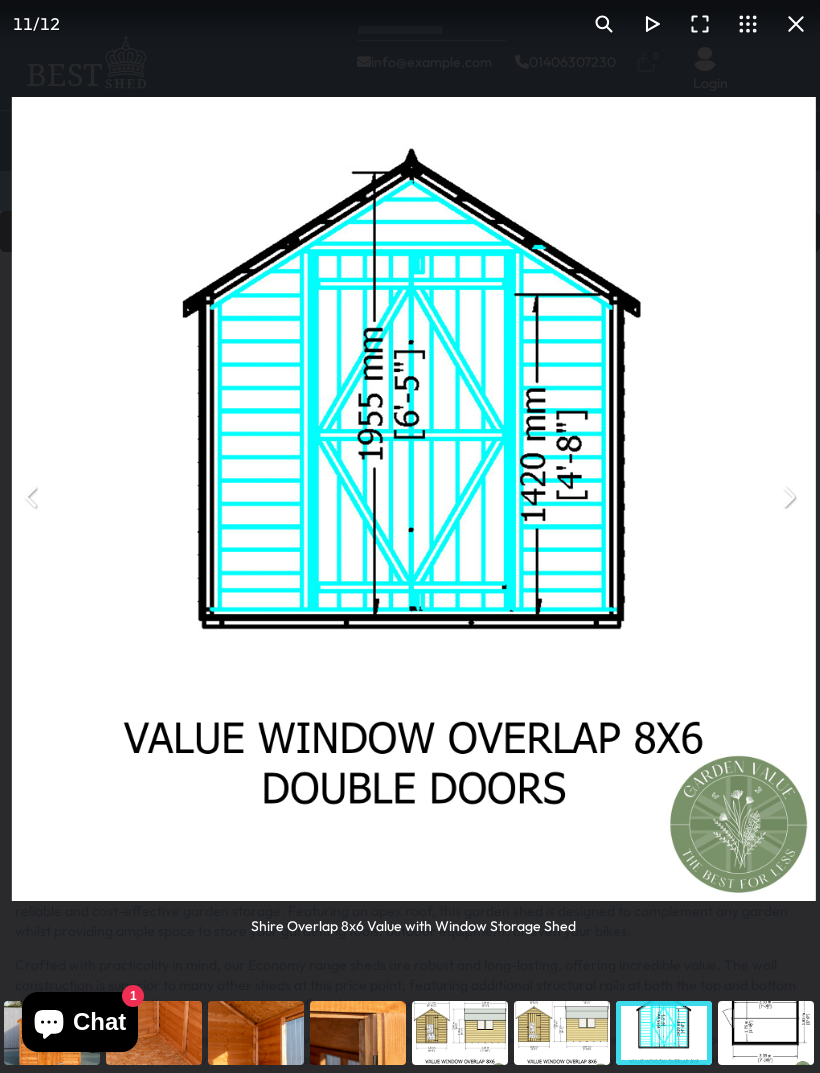 click at bounding box center (788, 497) 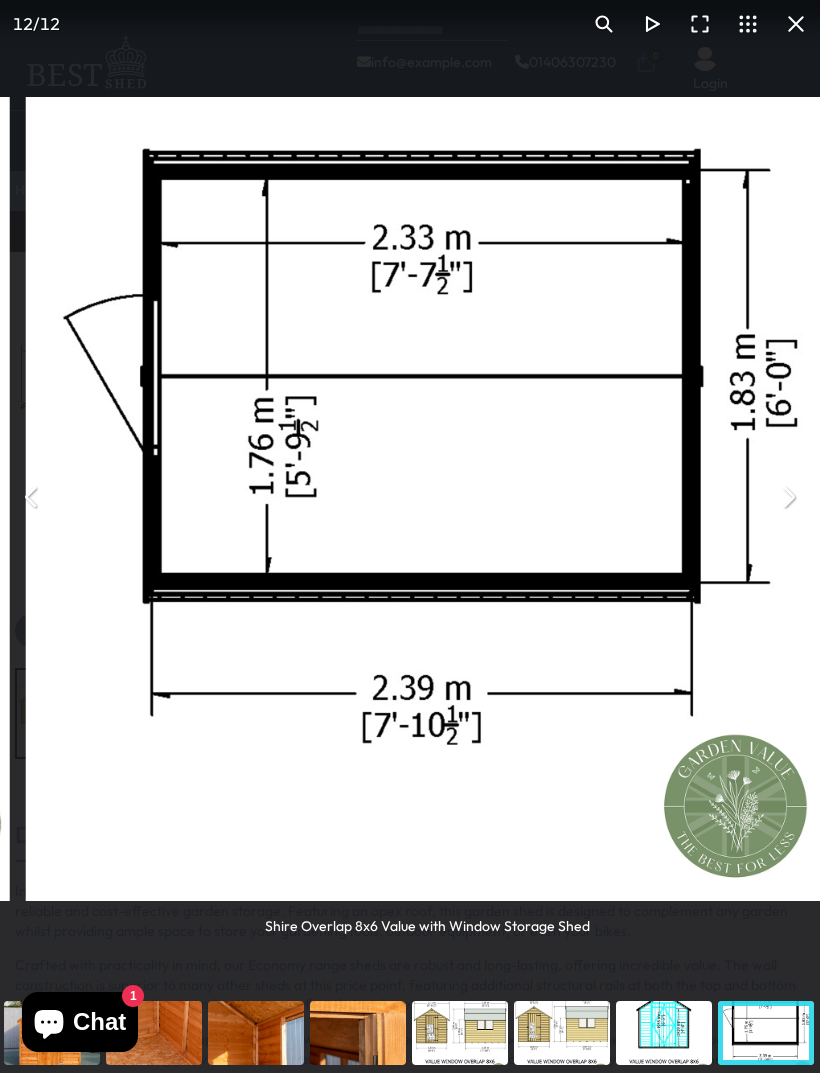 click at bounding box center [788, 497] 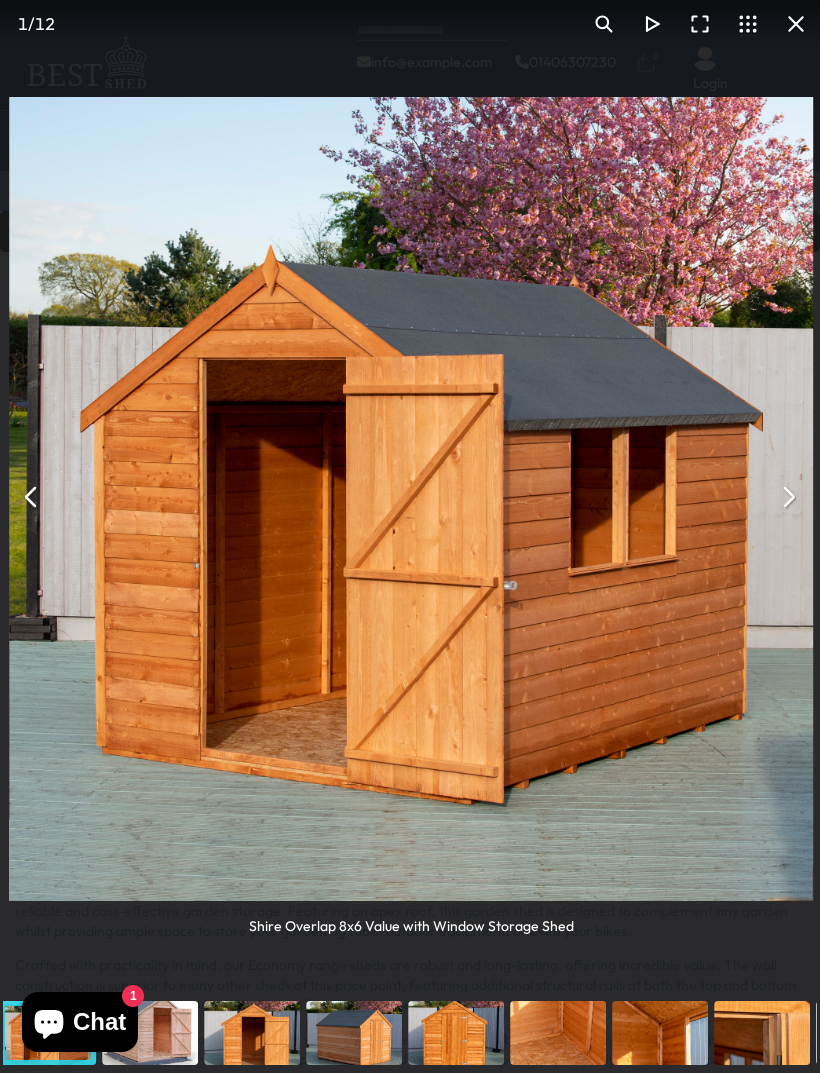 click at bounding box center [788, 497] 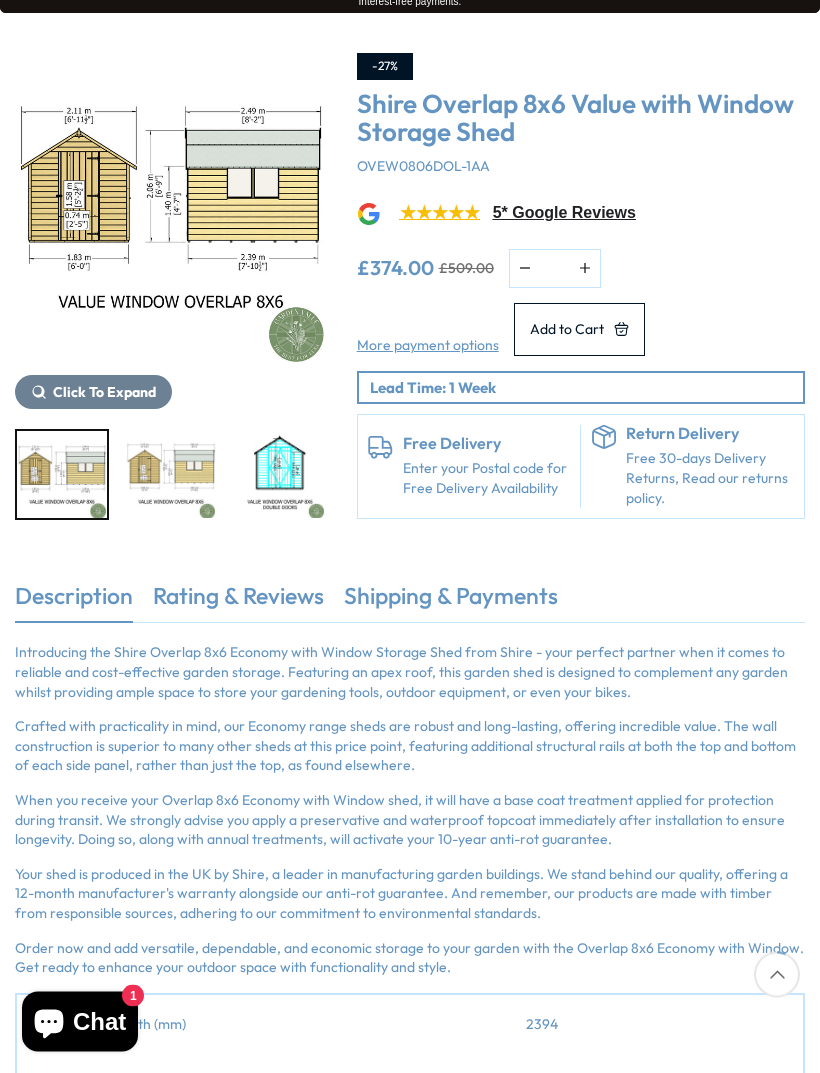 scroll, scrollTop: 0, scrollLeft: 0, axis: both 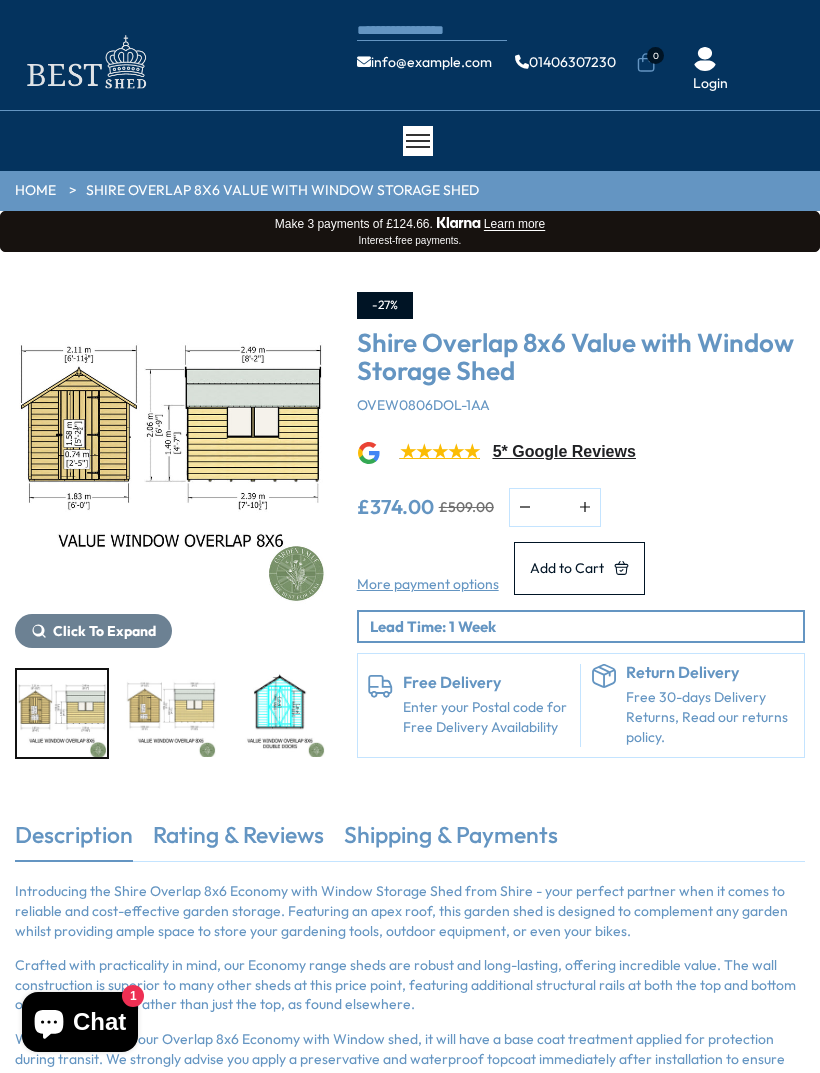 click on "HOME" at bounding box center (35, 191) 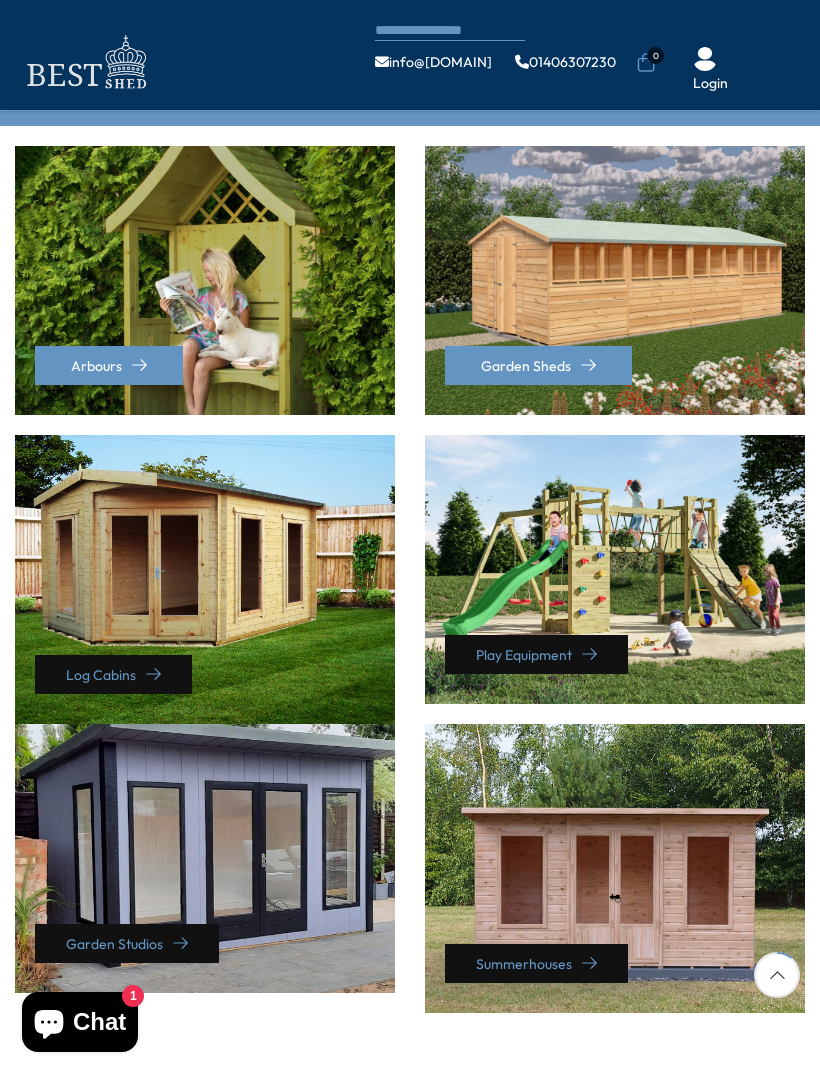 scroll, scrollTop: 536, scrollLeft: 0, axis: vertical 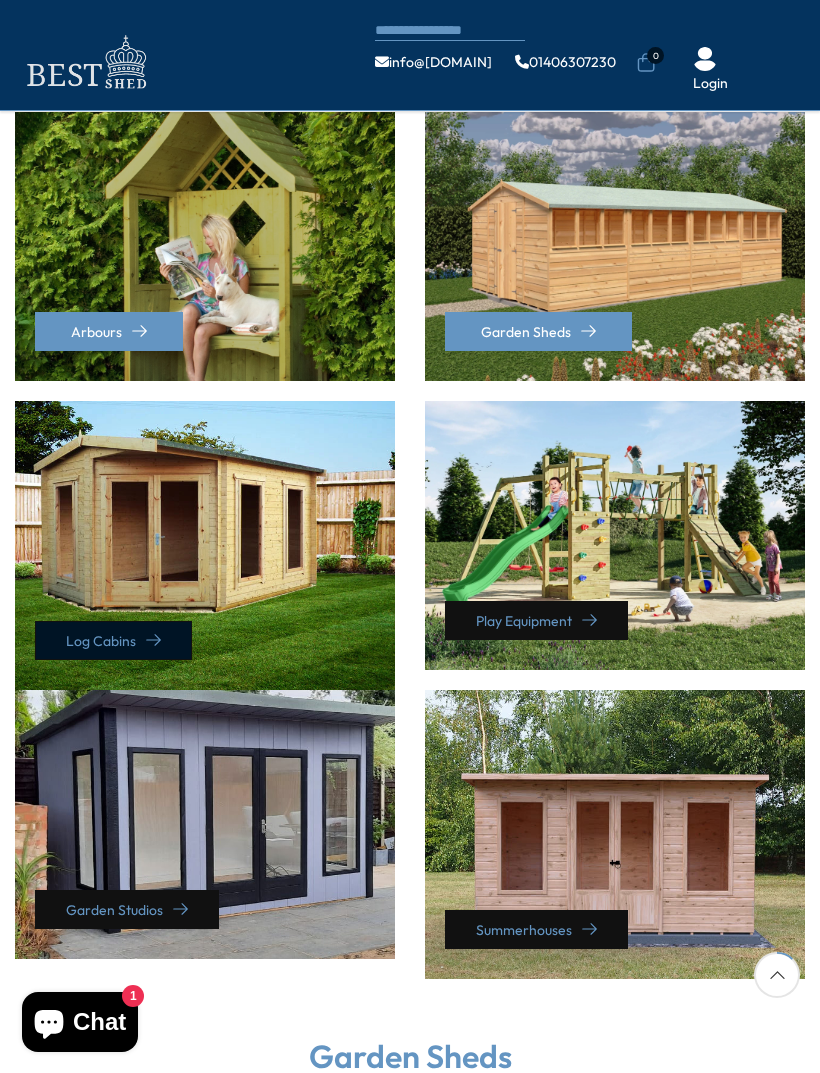 click on "Log Cabins" at bounding box center [113, 640] 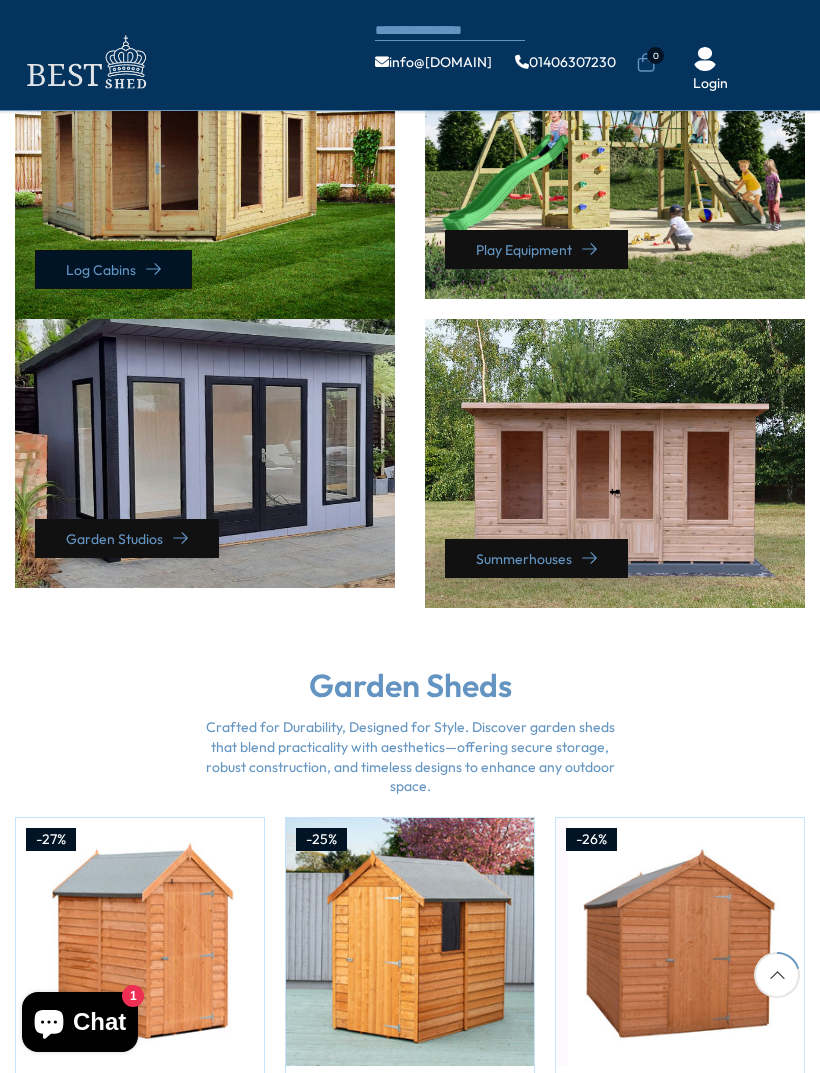 scroll, scrollTop: 910, scrollLeft: 0, axis: vertical 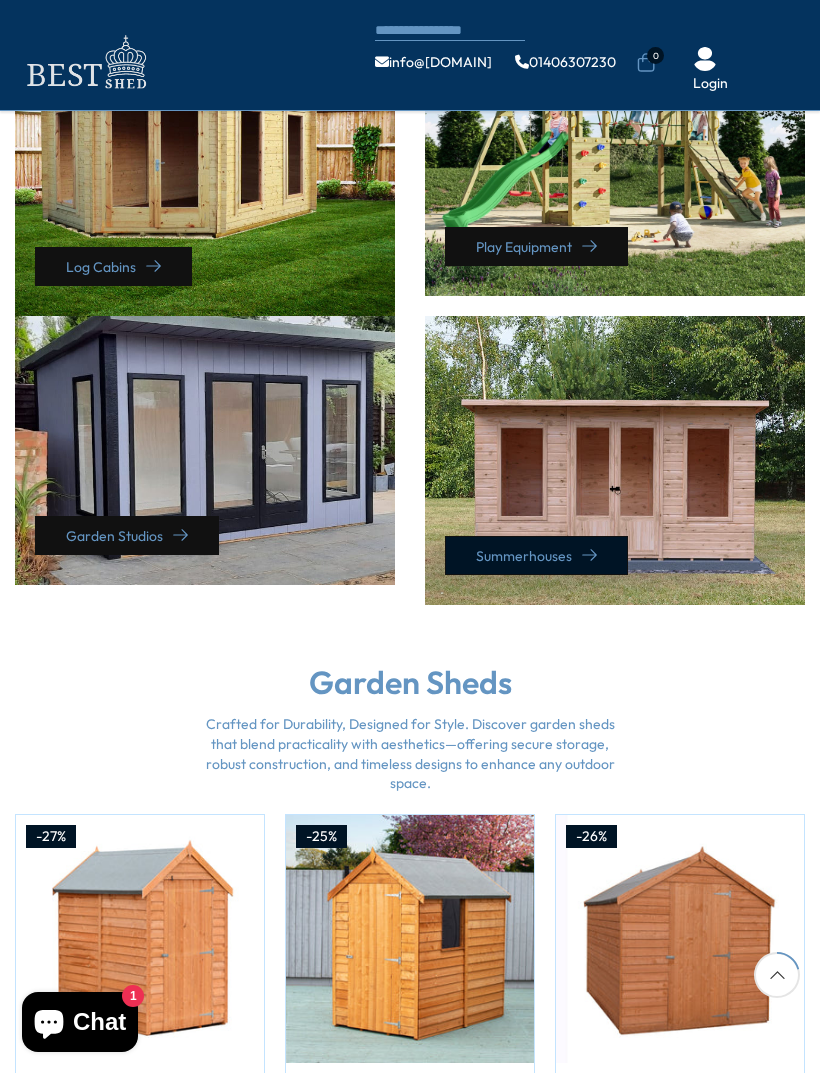 click 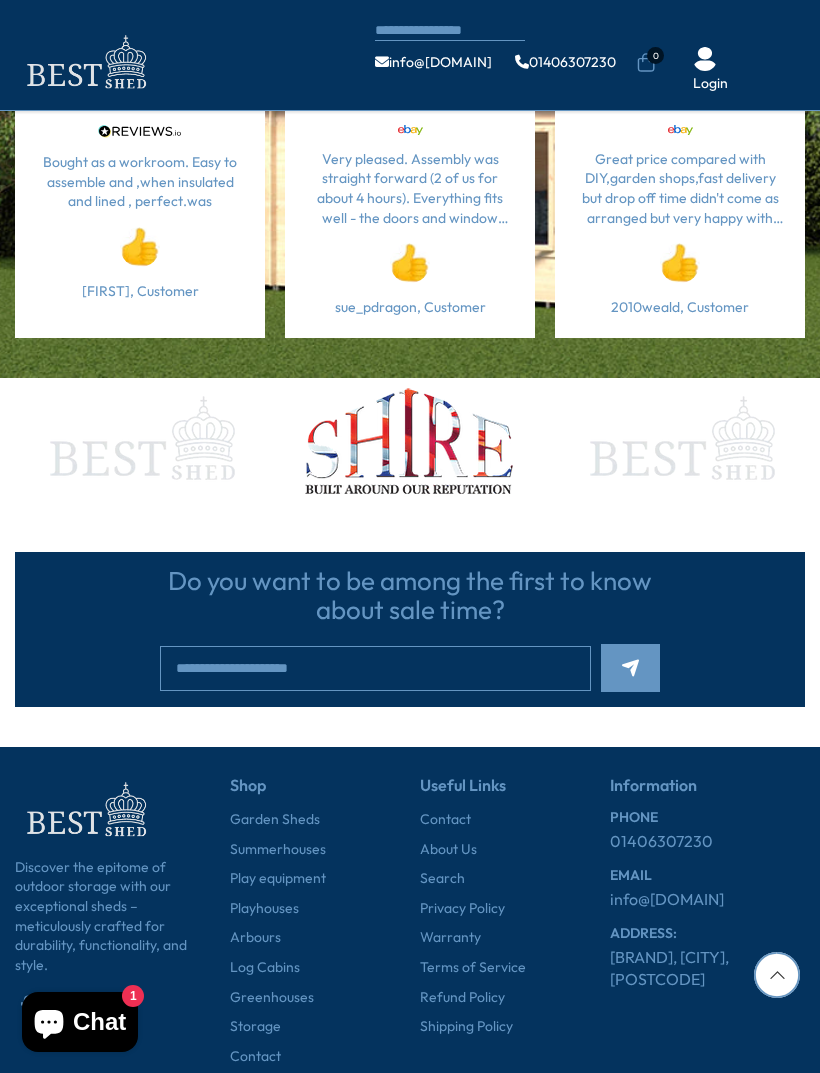 scroll, scrollTop: 4769, scrollLeft: 0, axis: vertical 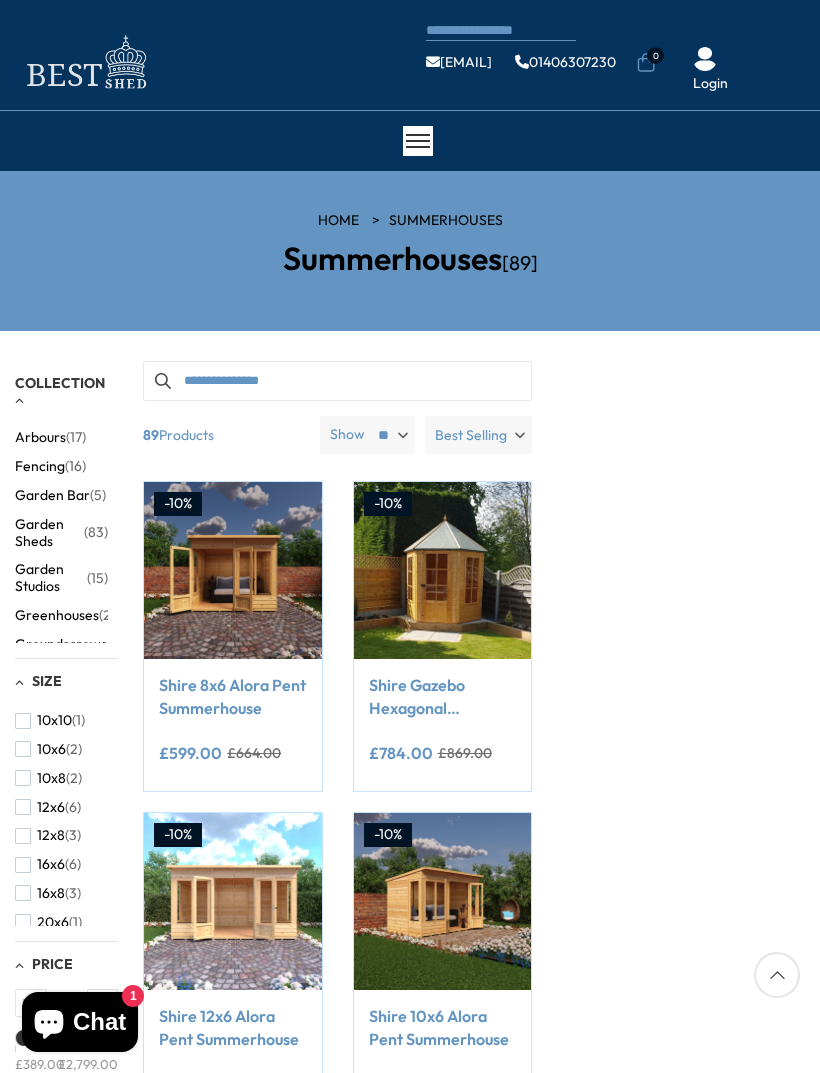 click on "Best Selling" at bounding box center (471, 435) 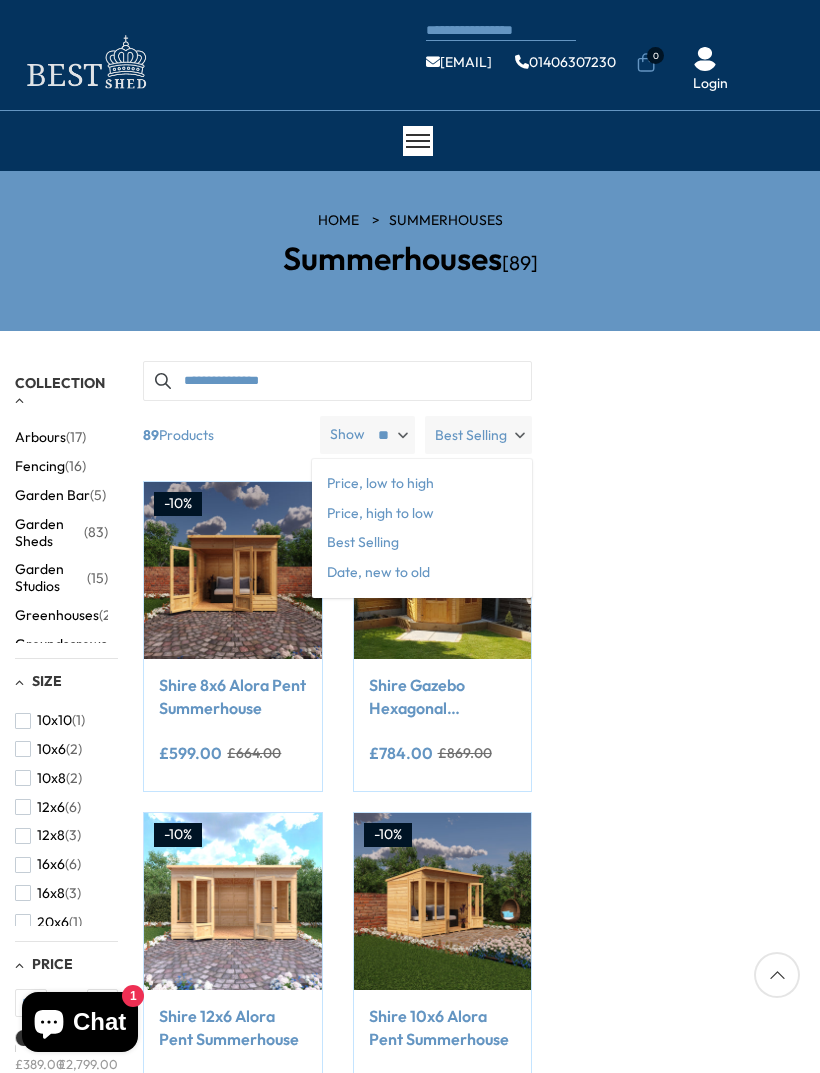 click on "Price, low to high" at bounding box center [422, 484] 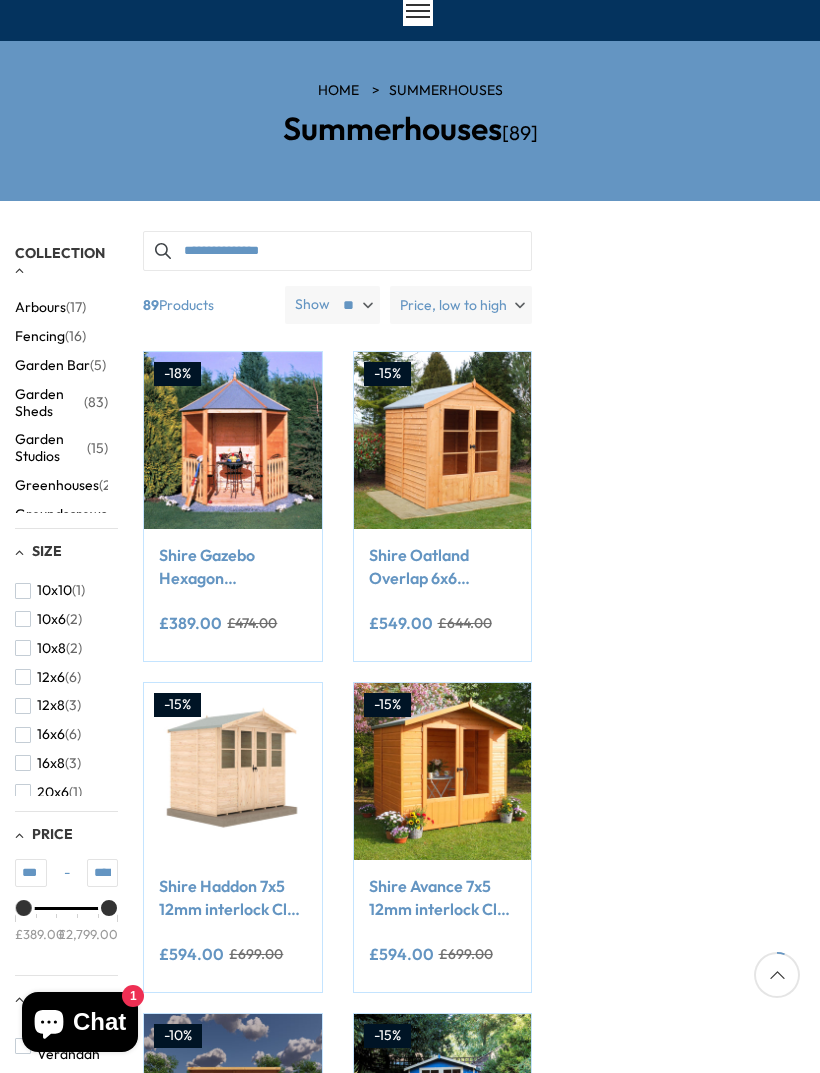 scroll, scrollTop: 121, scrollLeft: 0, axis: vertical 